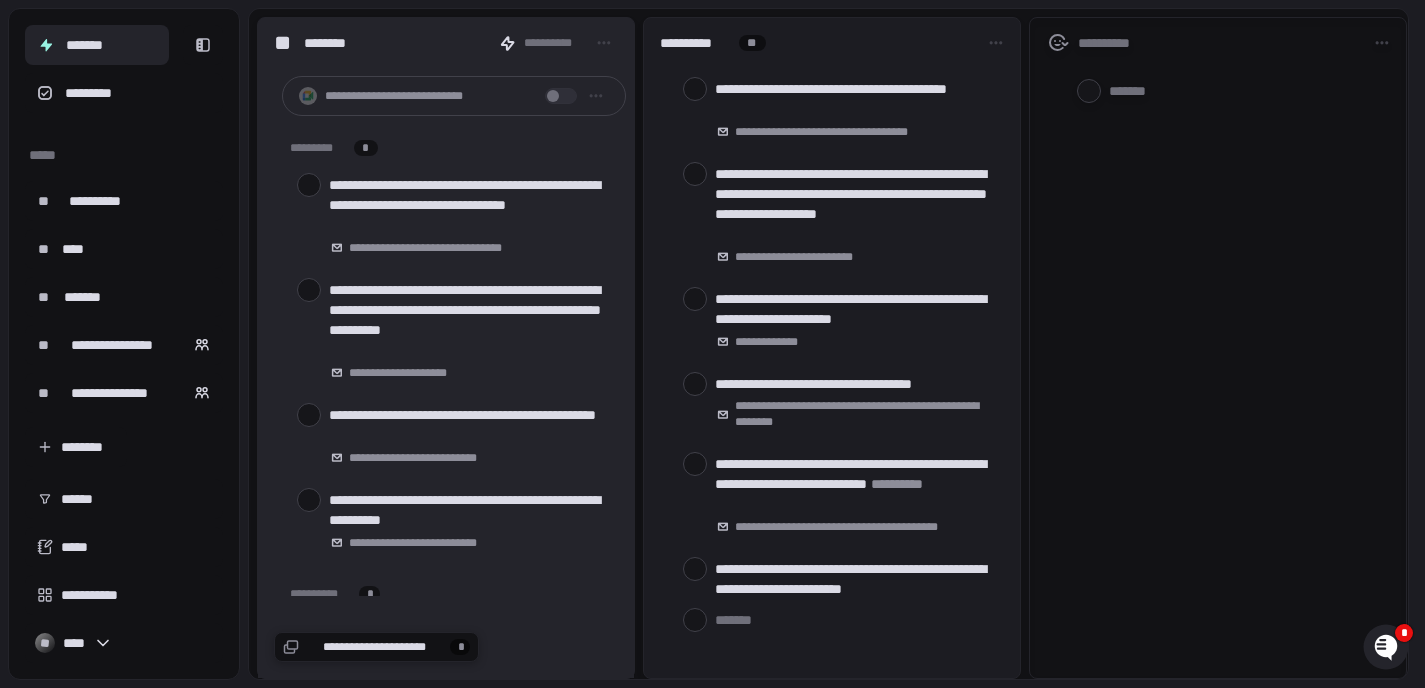 scroll, scrollTop: 0, scrollLeft: 0, axis: both 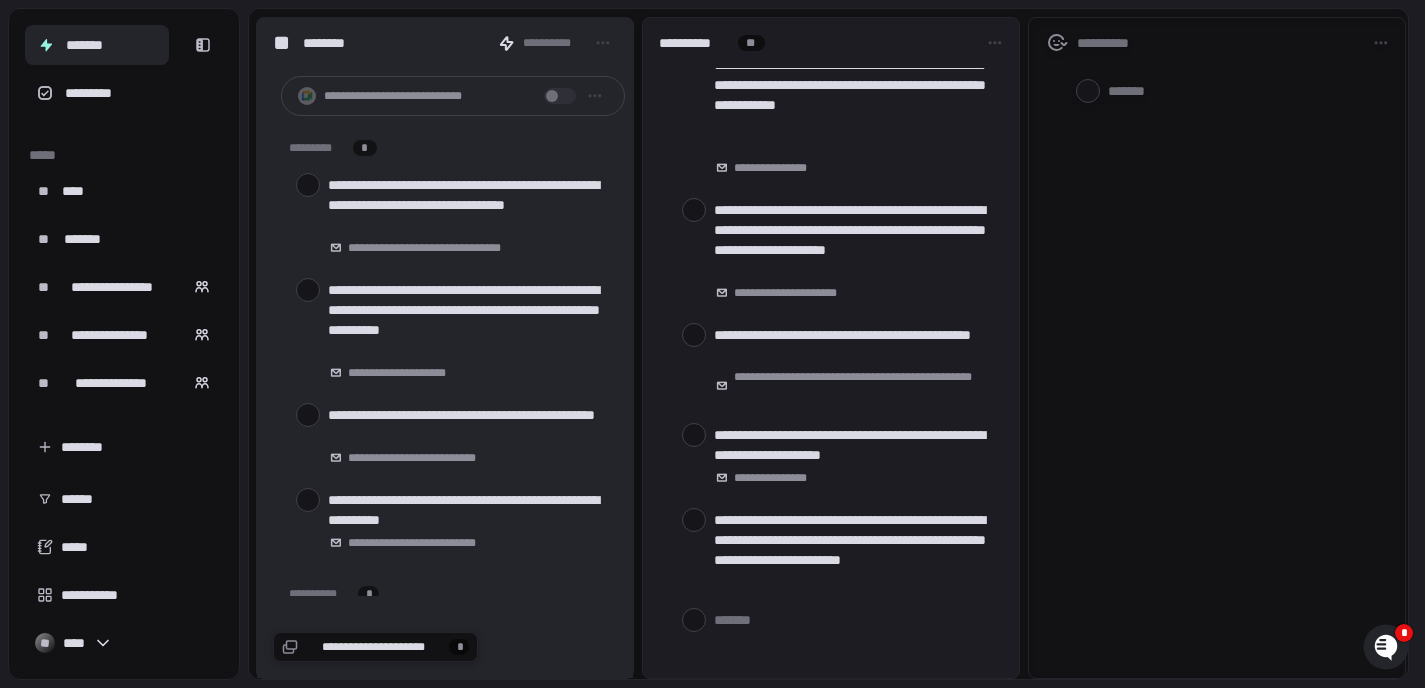 click on "*******" at bounding box center [97, 45] 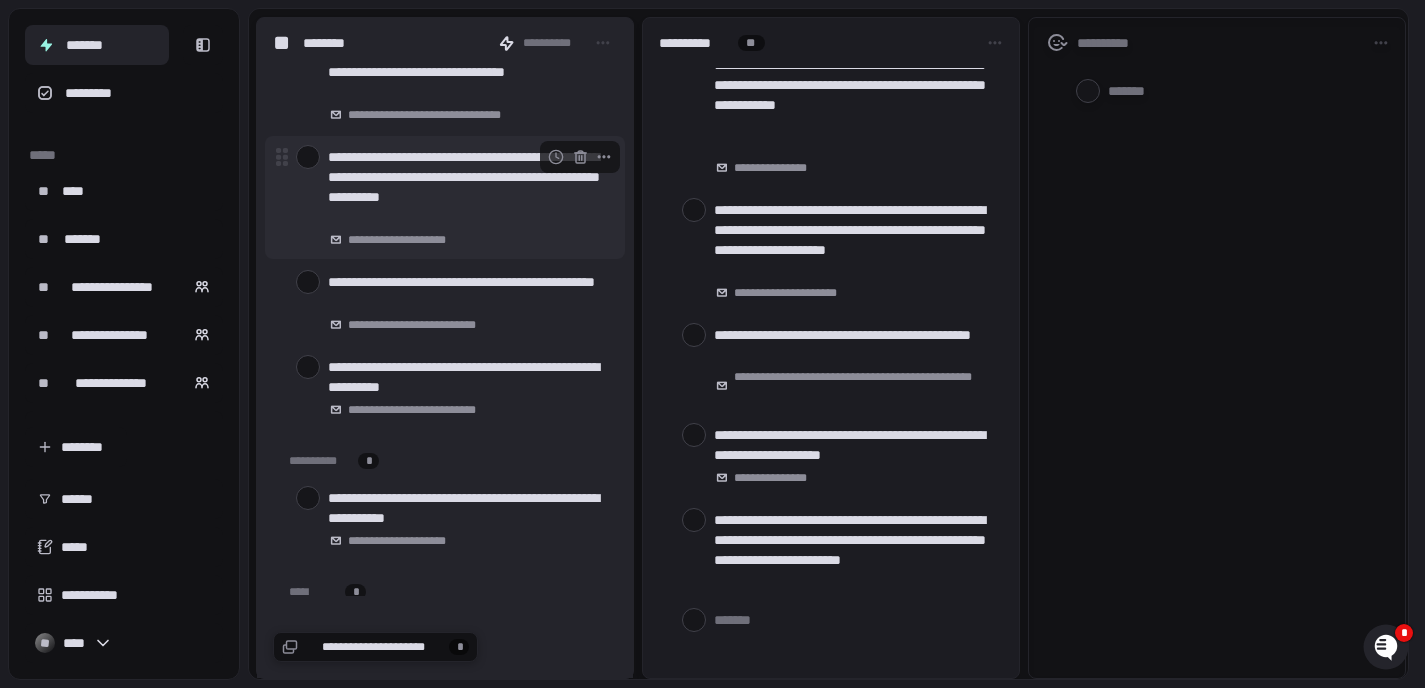 scroll, scrollTop: 178, scrollLeft: 0, axis: vertical 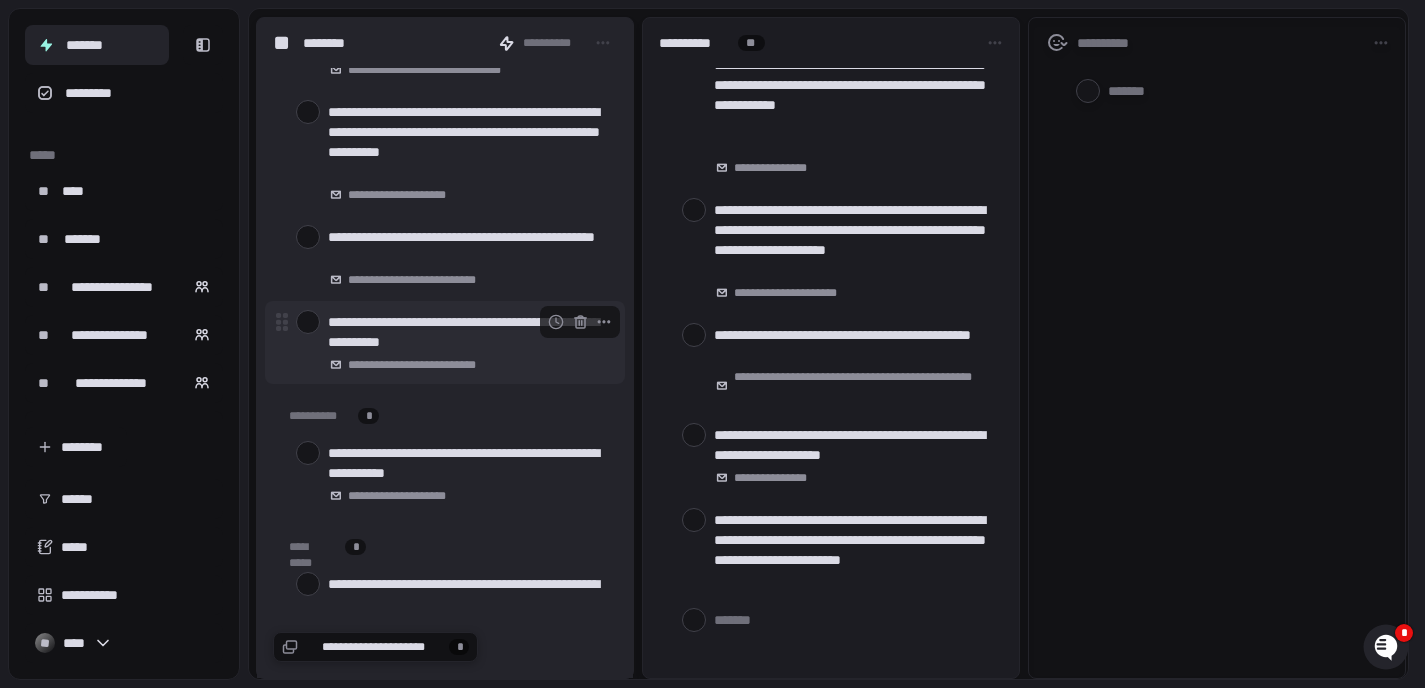 click on "**********" at bounding box center [468, 332] 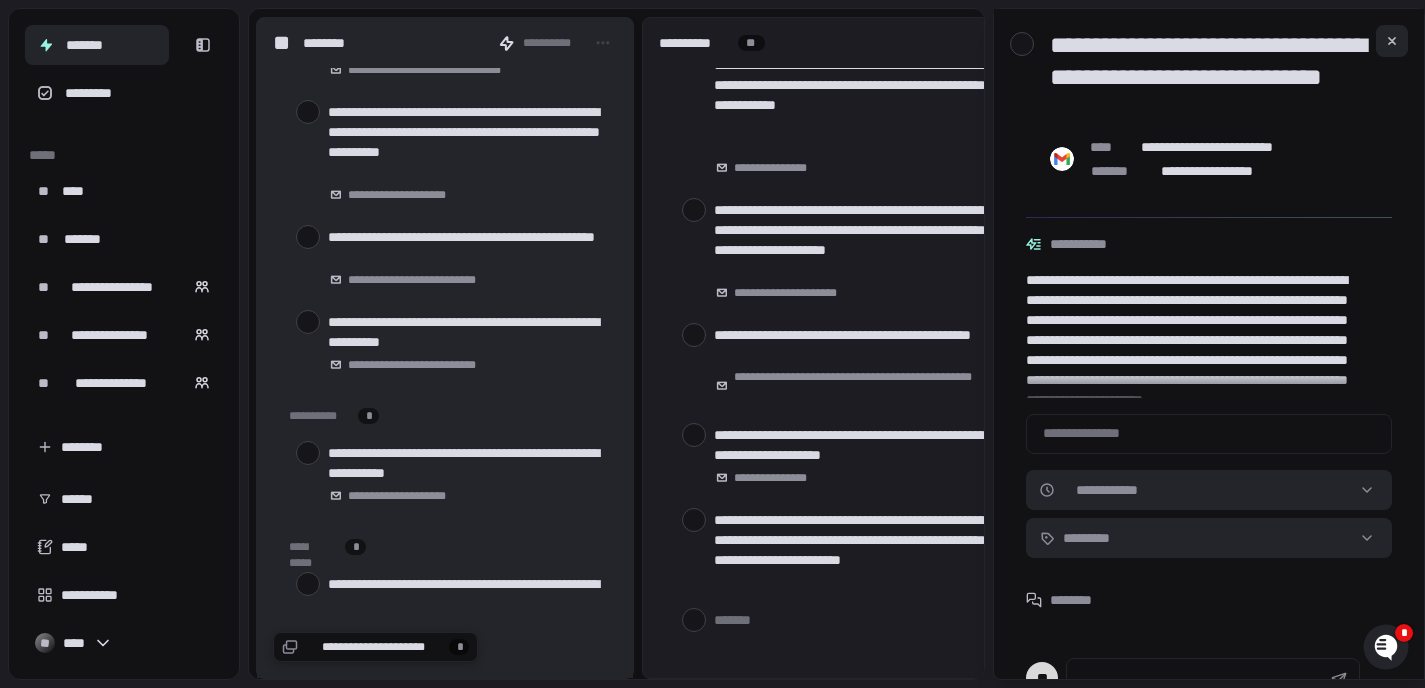 scroll, scrollTop: 61, scrollLeft: 0, axis: vertical 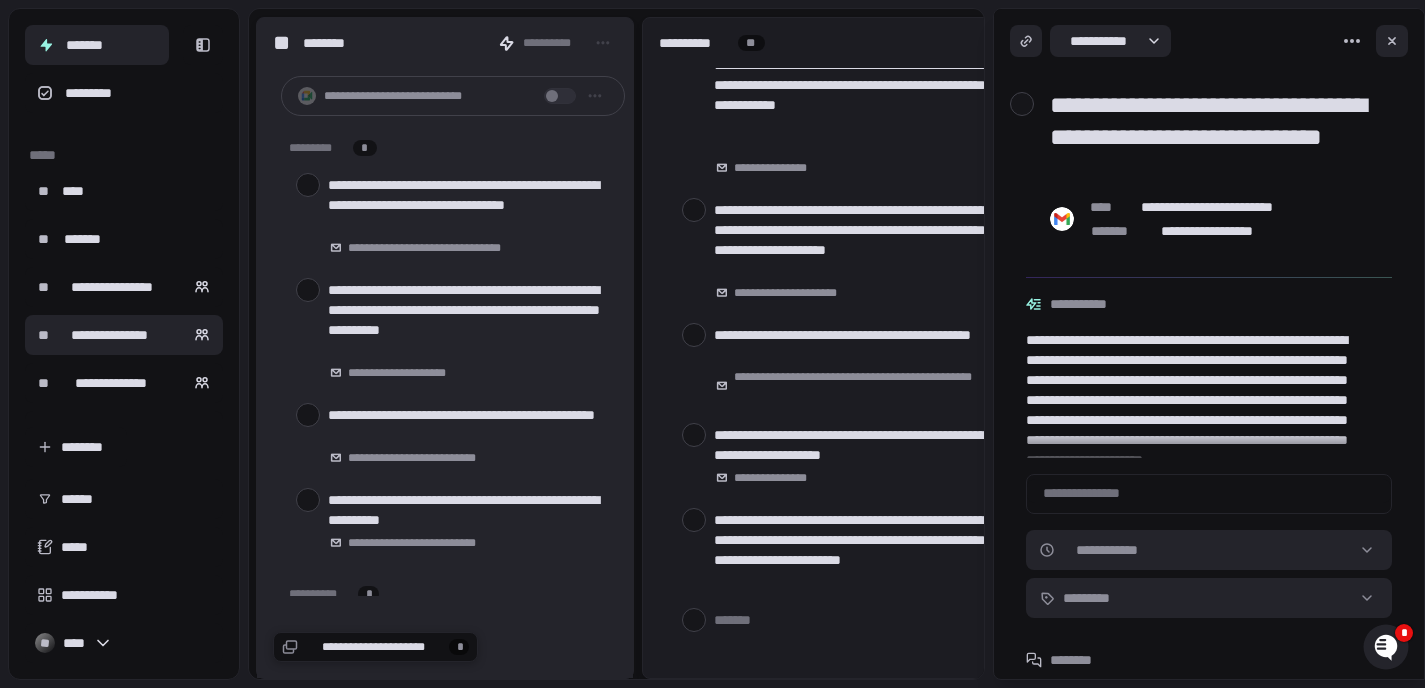 click on "**********" at bounding box center (109, 335) 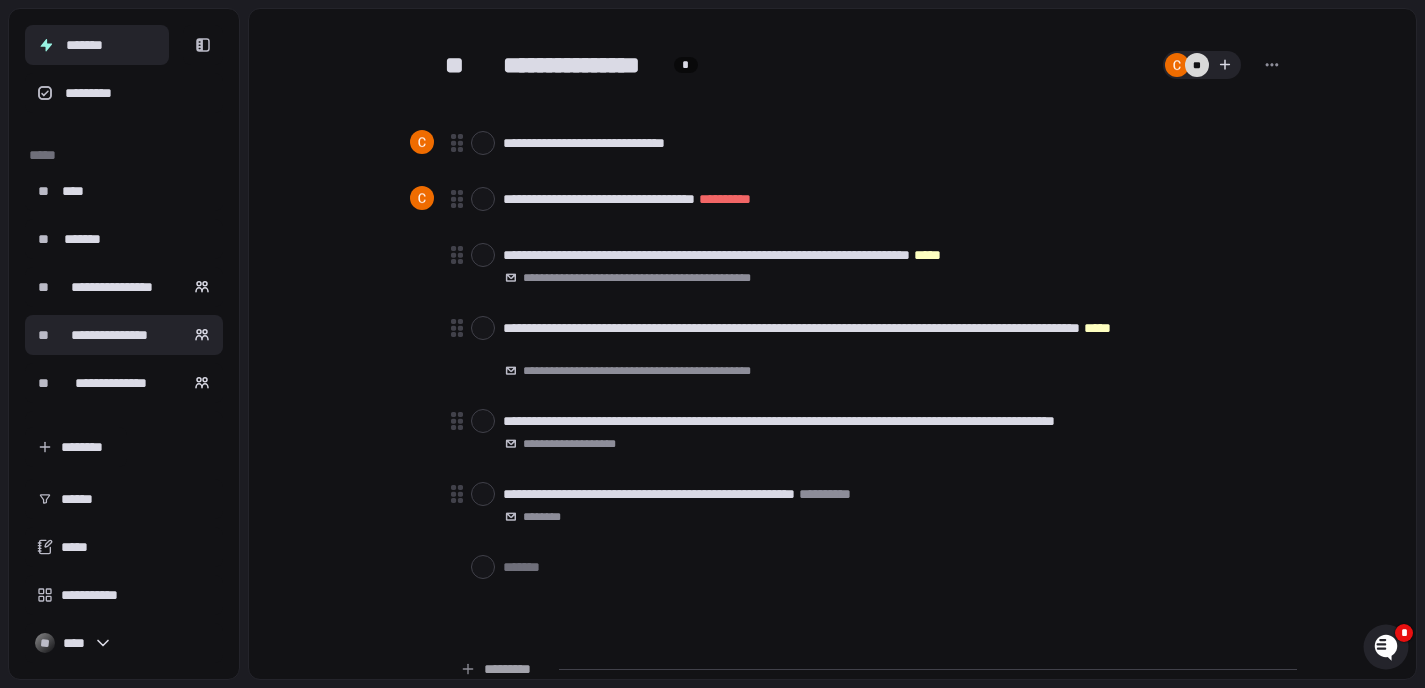 click on "*******" at bounding box center (97, 45) 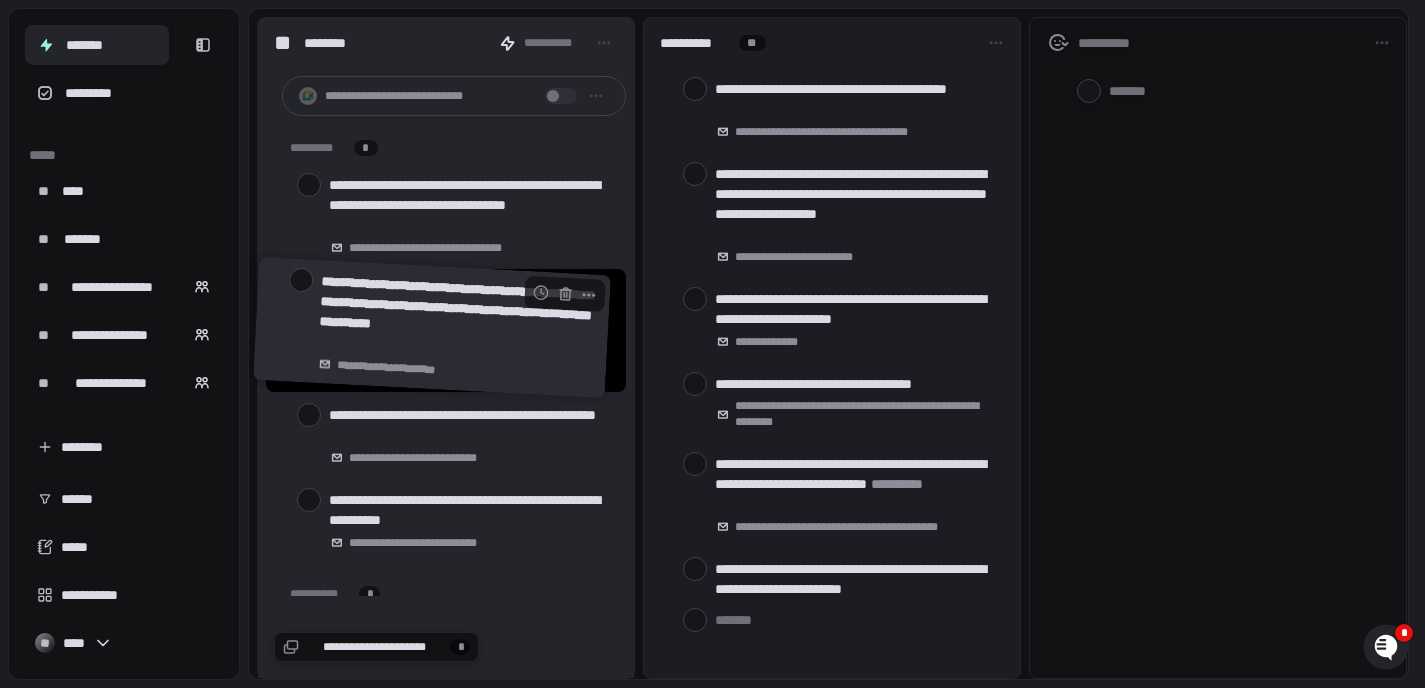 drag, startPoint x: 408, startPoint y: 297, endPoint x: 398, endPoint y: 294, distance: 10.440307 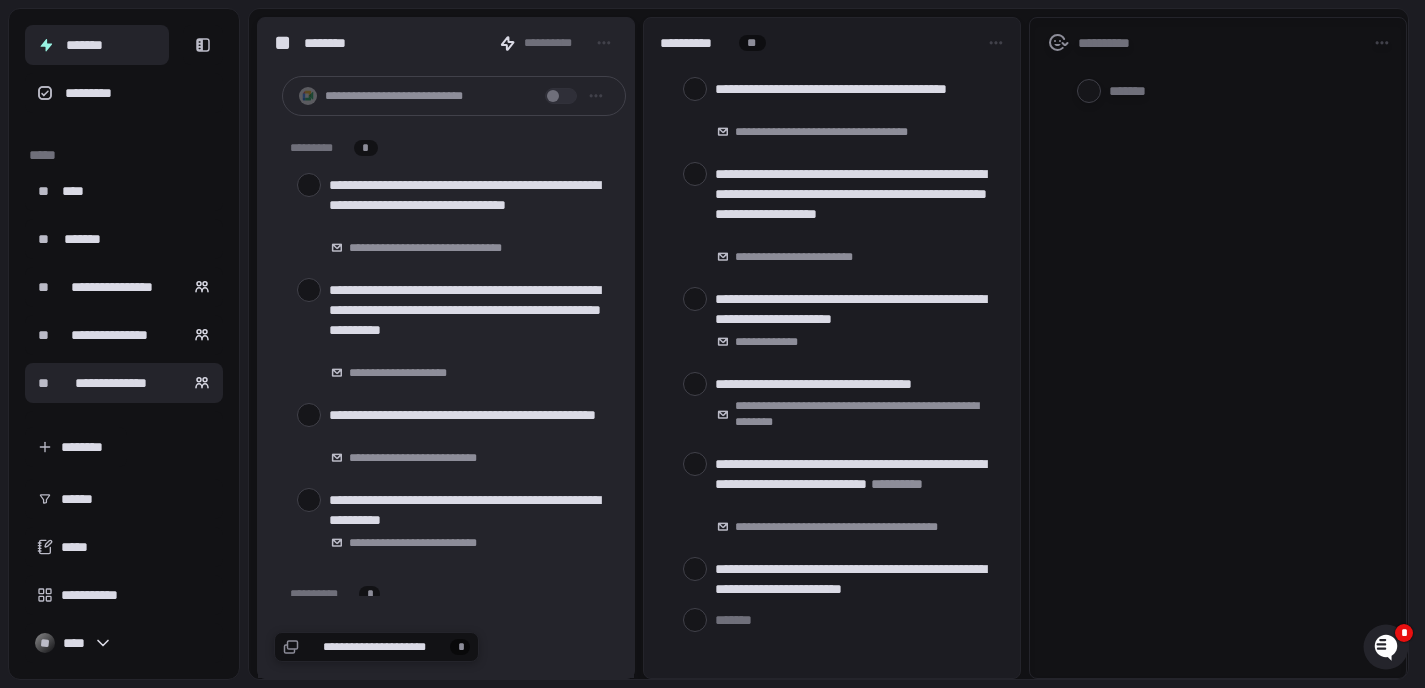 click on "**********" at bounding box center (111, 383) 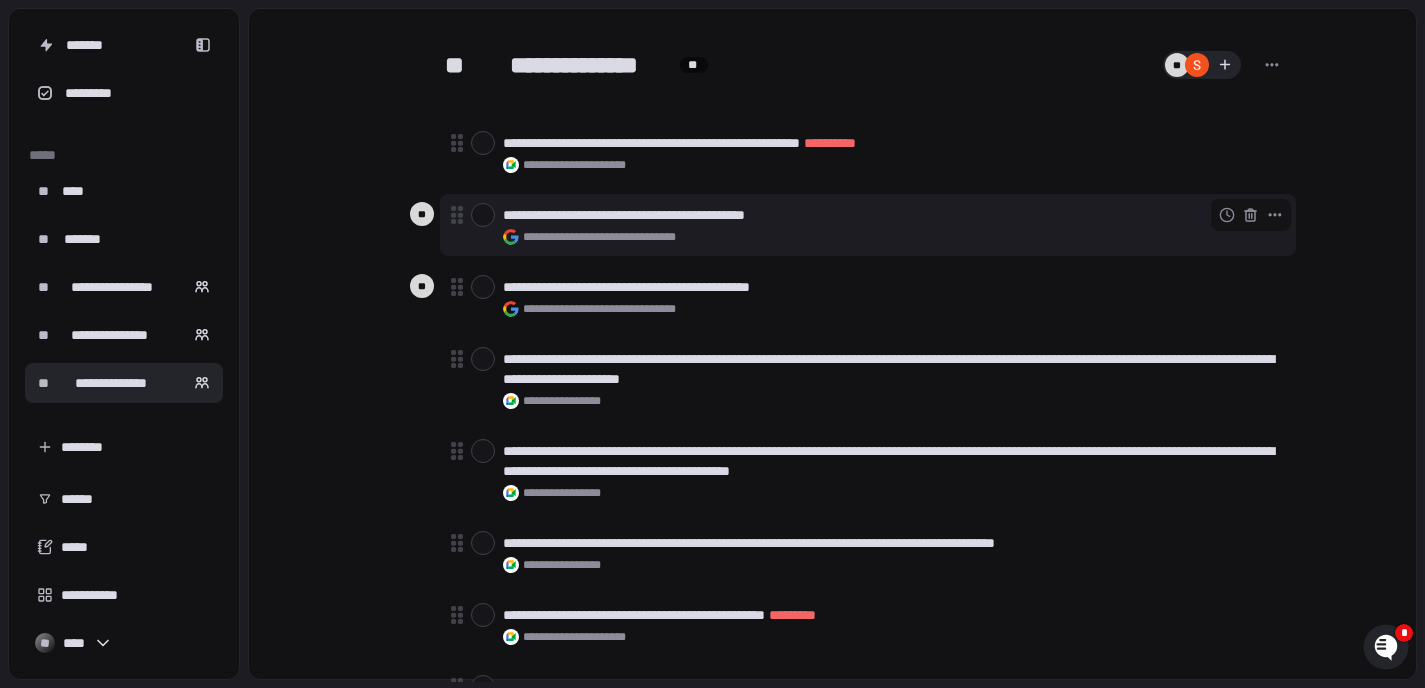 click on "**********" at bounding box center (616, 237) 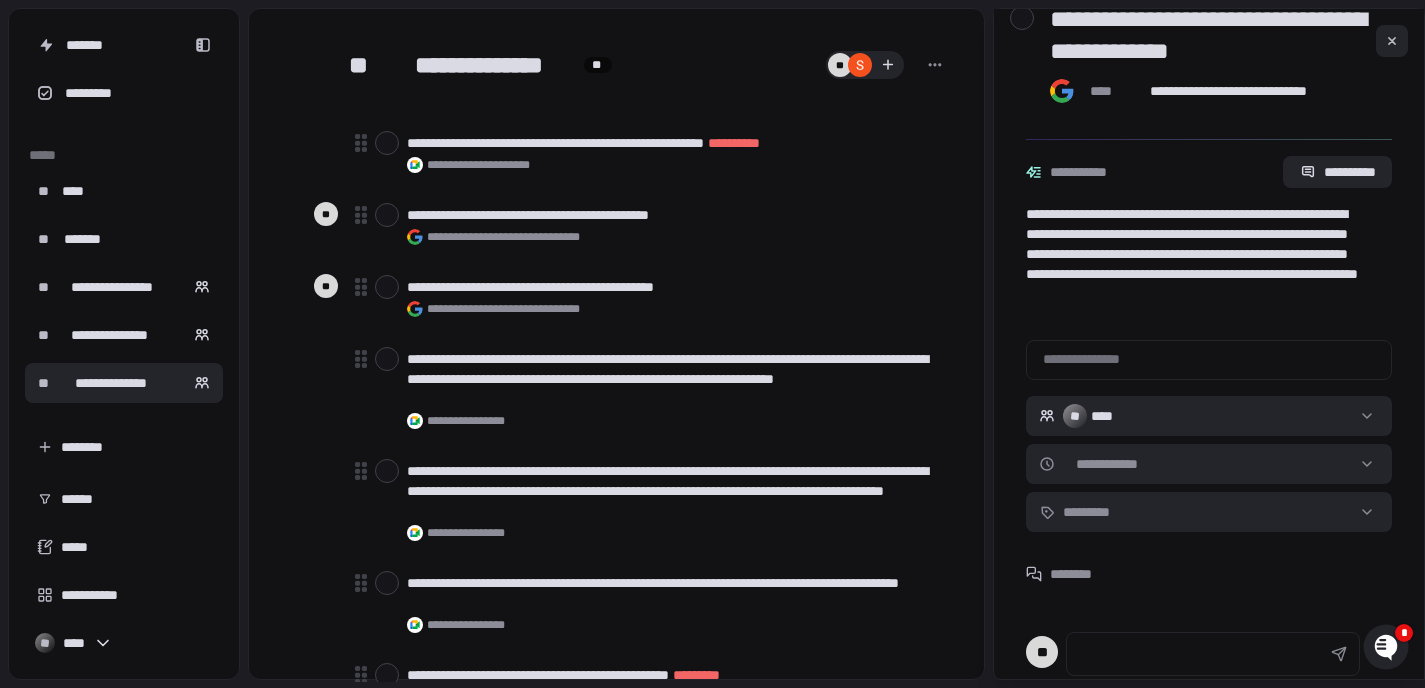 scroll, scrollTop: 72, scrollLeft: 0, axis: vertical 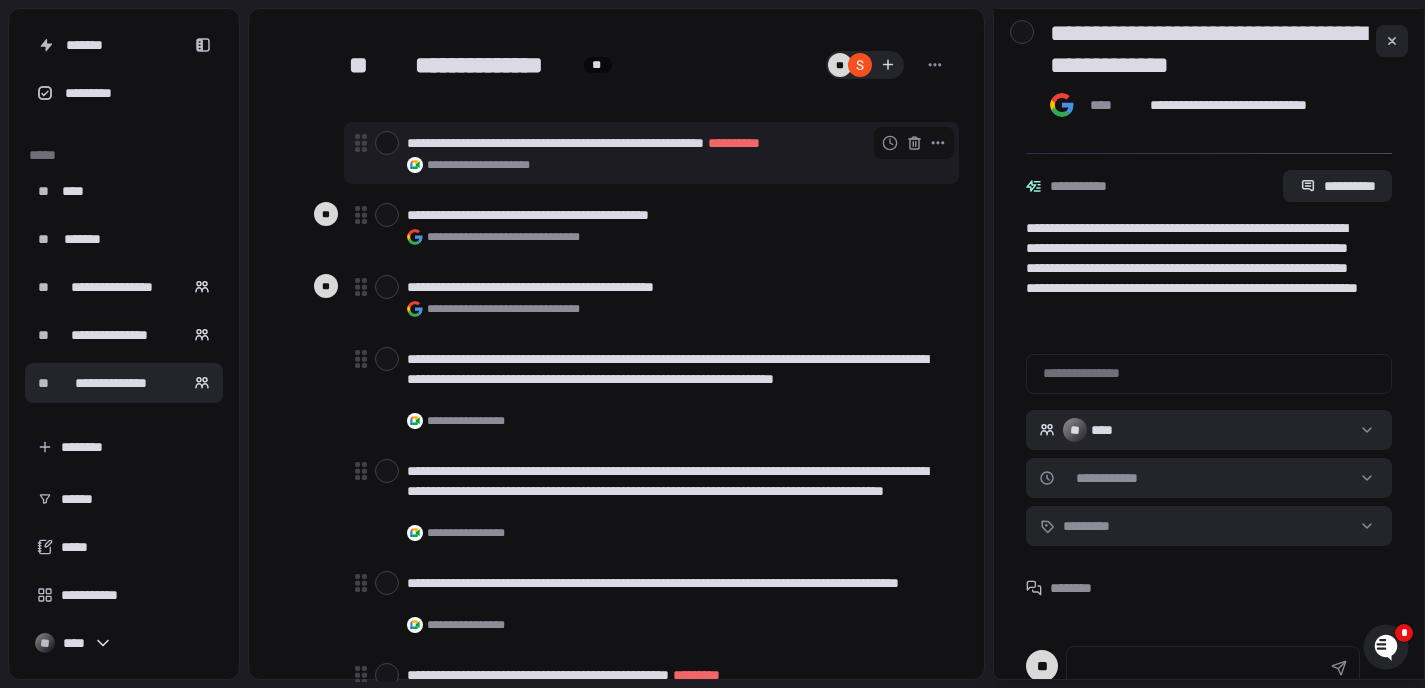 click on "**********" at bounding box center [674, 143] 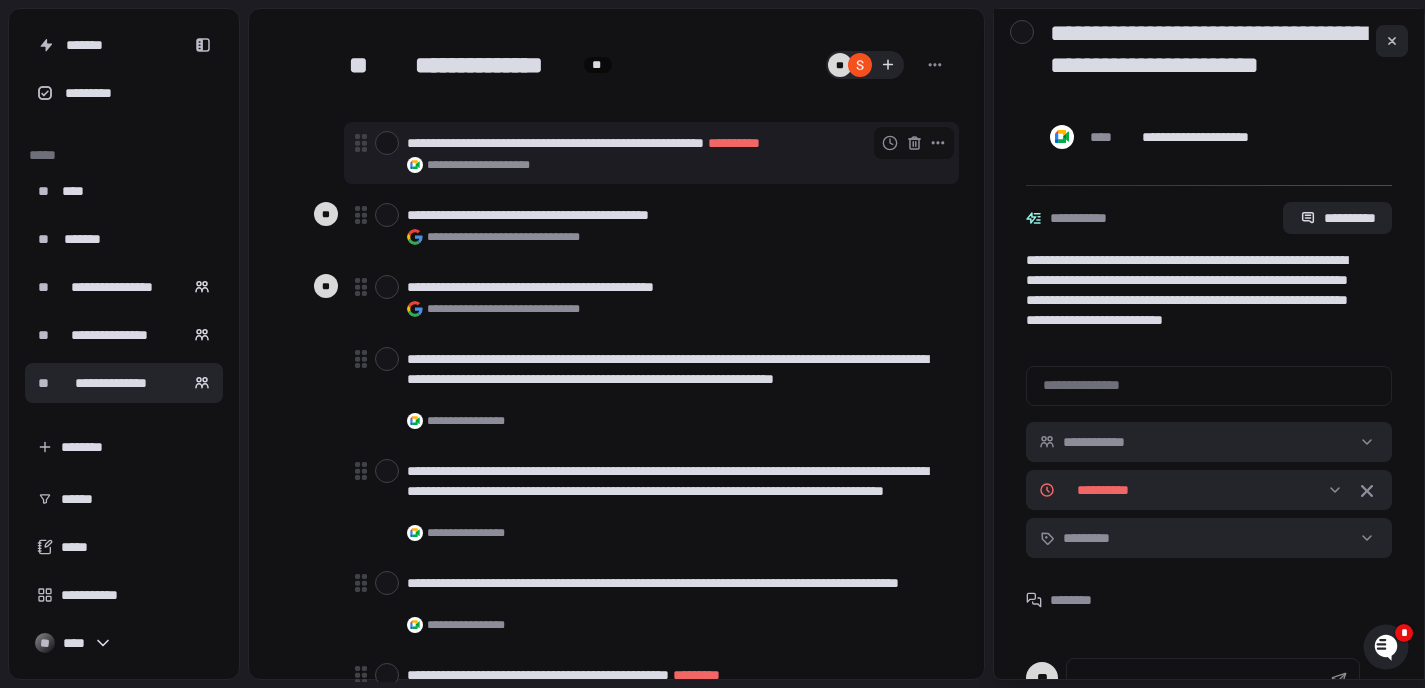 click on "**********" at bounding box center [674, 143] 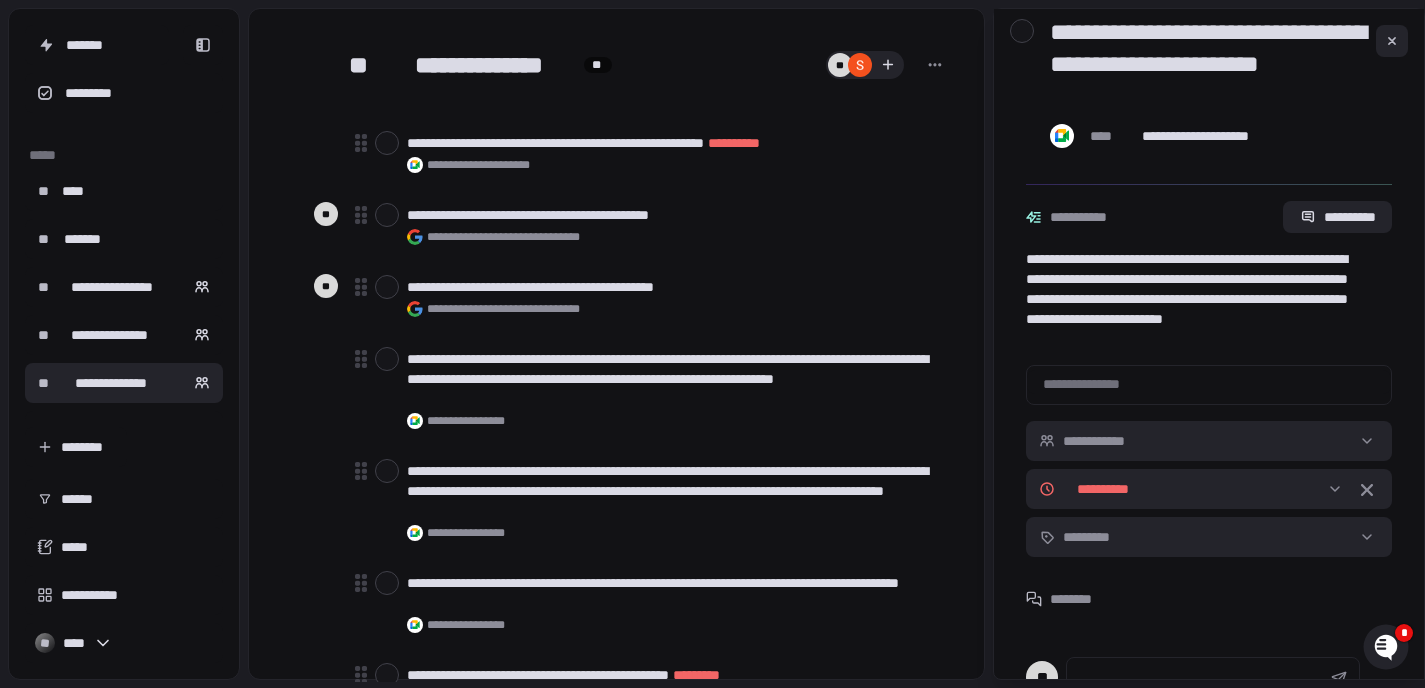 scroll, scrollTop: 85, scrollLeft: 0, axis: vertical 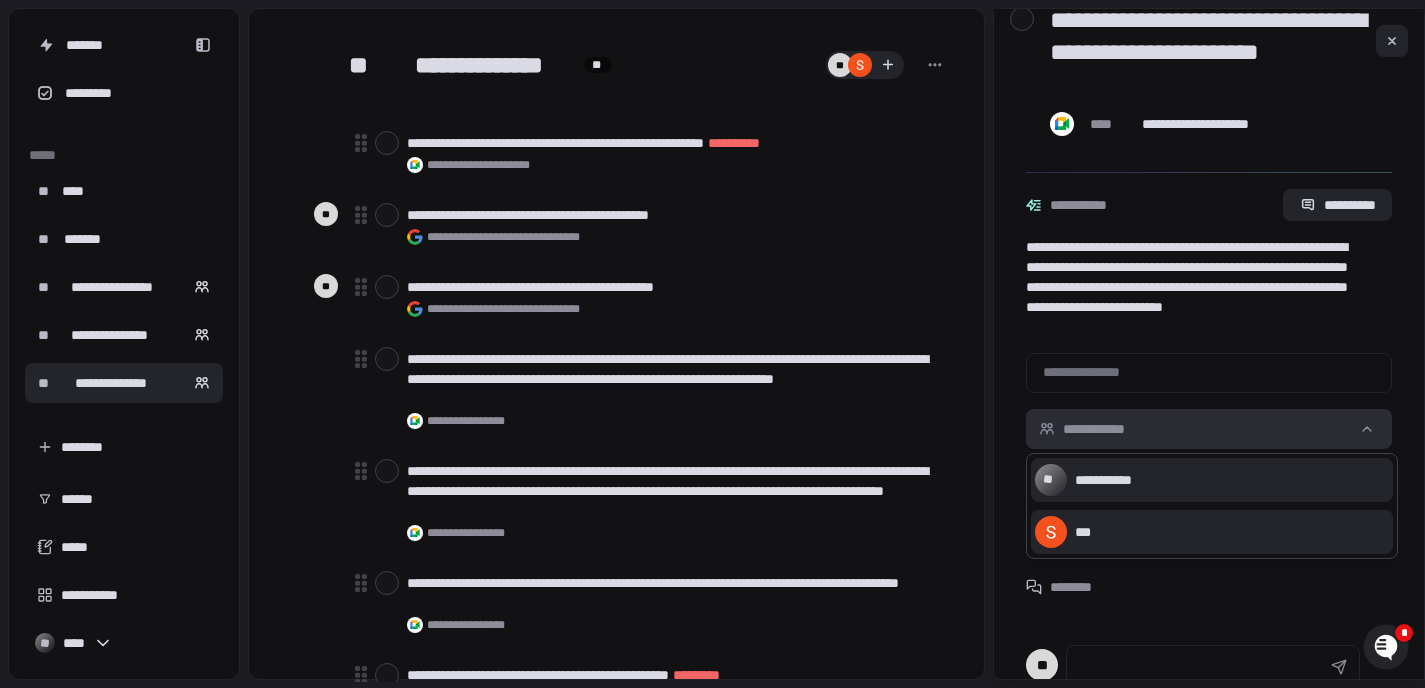 click on "**********" at bounding box center [712, 344] 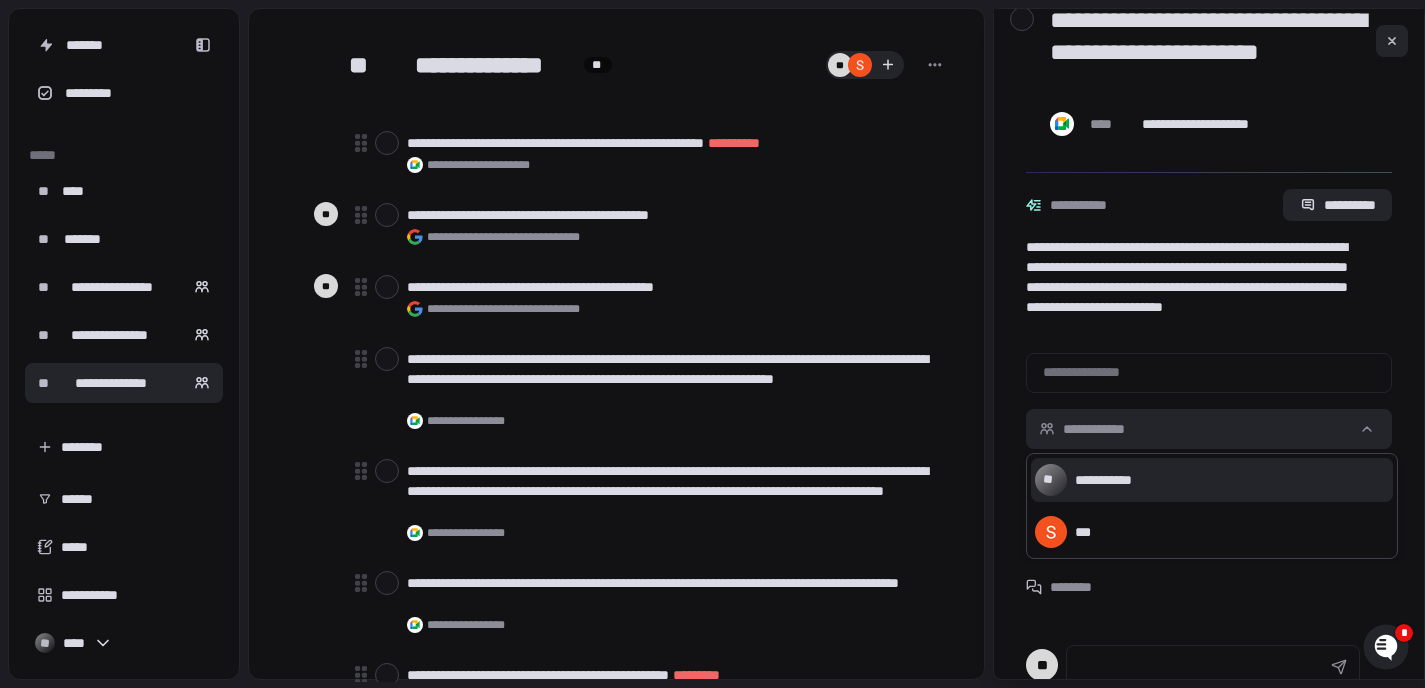 click on "***" at bounding box center (1212, 532) 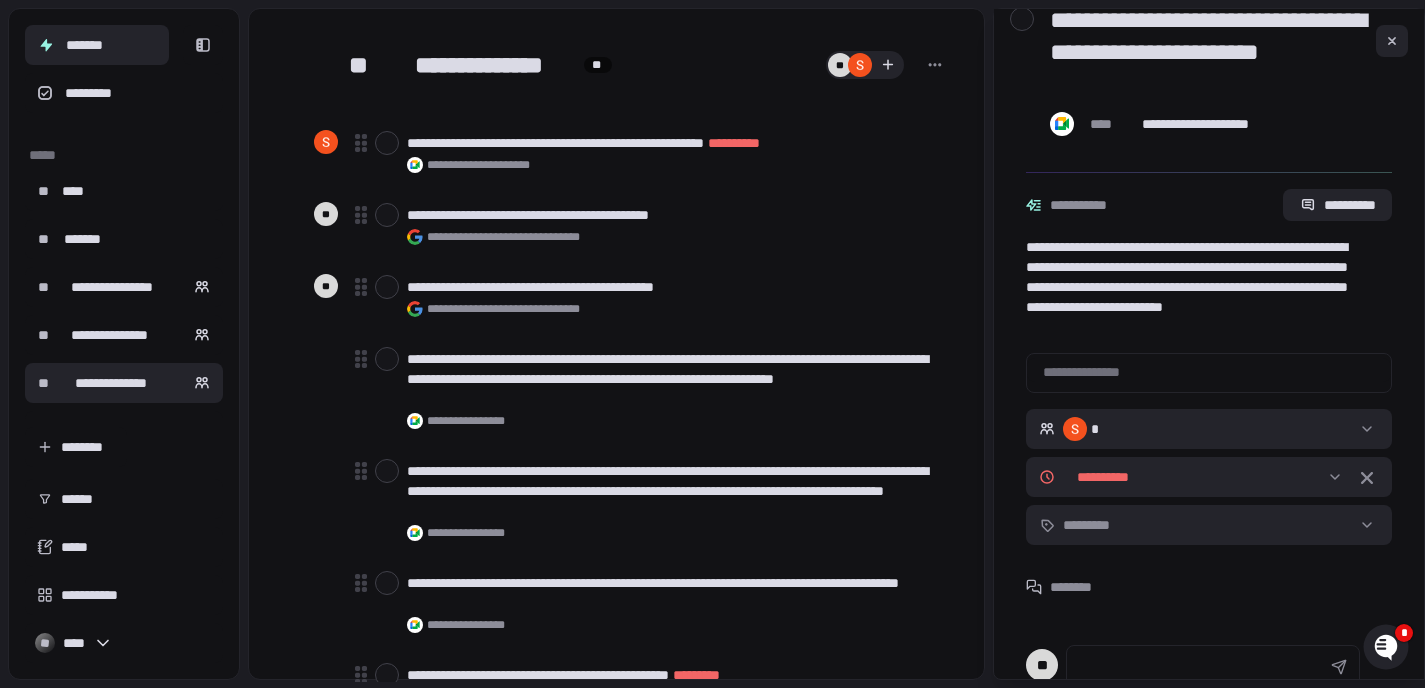click on "*******" at bounding box center [97, 45] 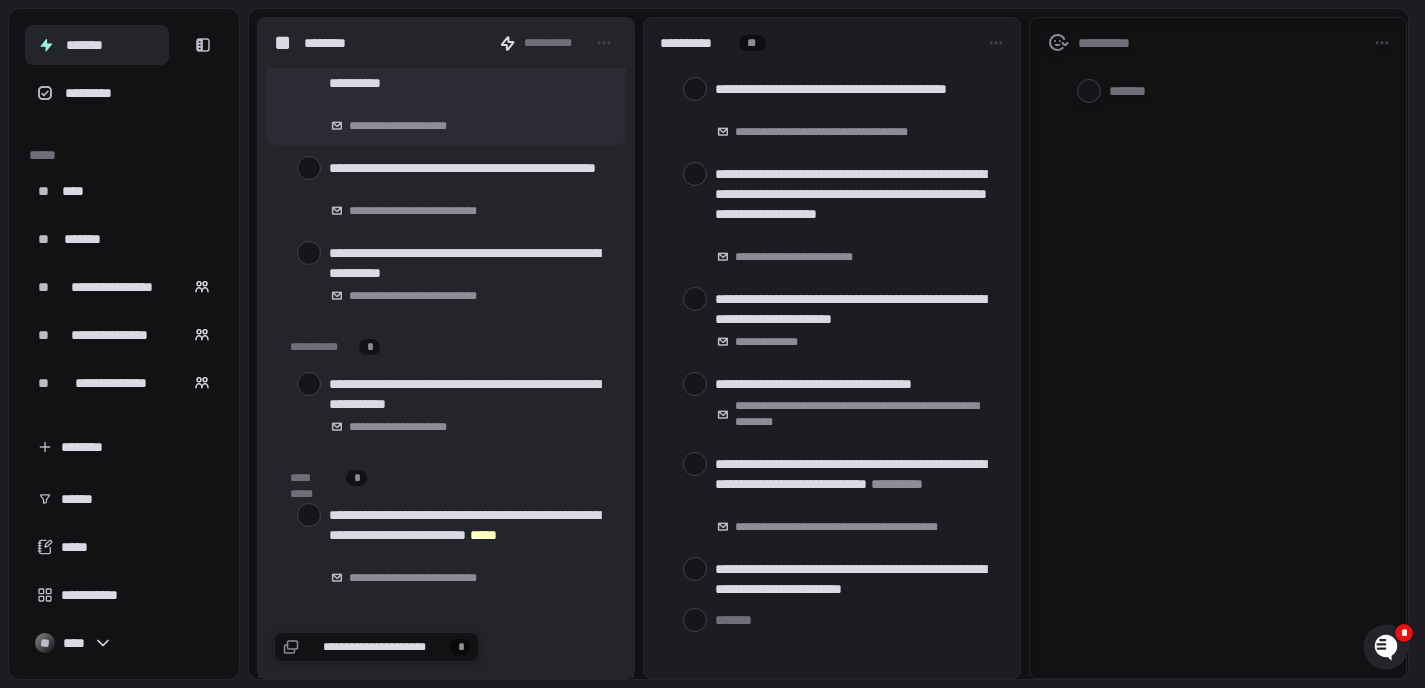 scroll, scrollTop: 270, scrollLeft: 0, axis: vertical 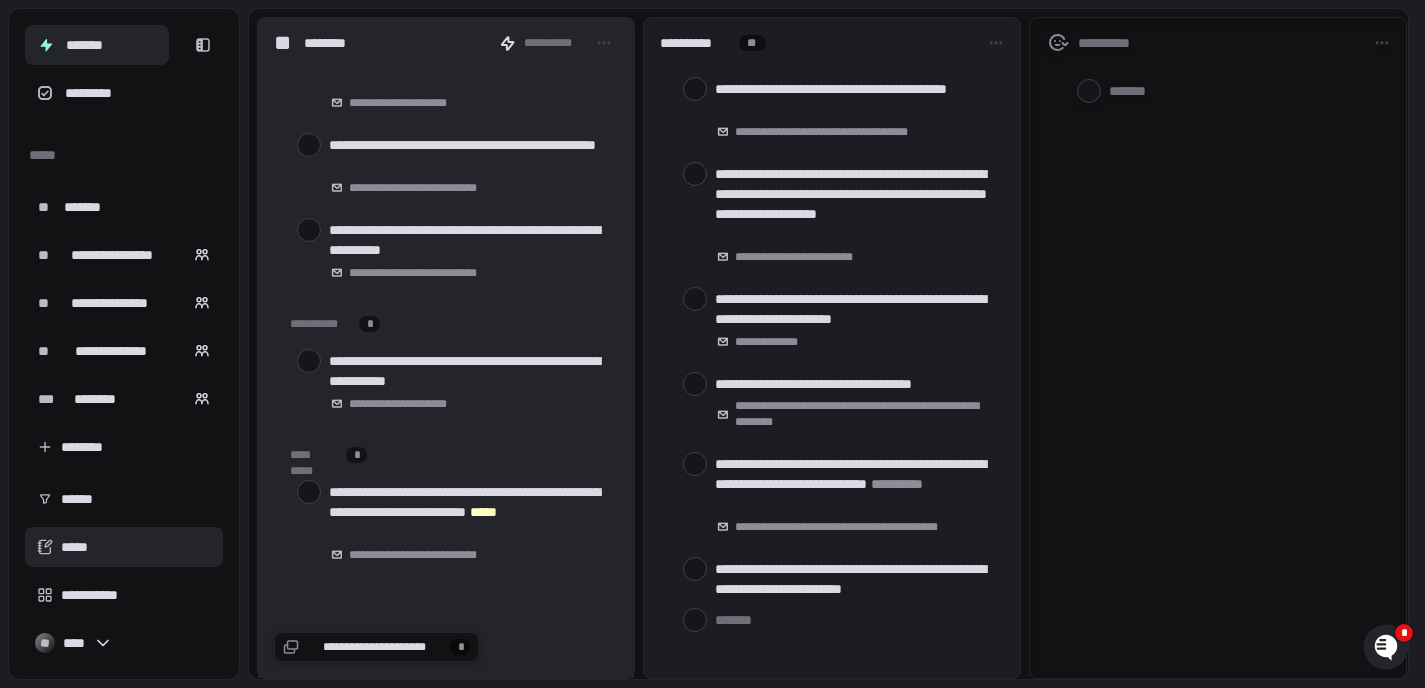 click on "*****" at bounding box center [124, 547] 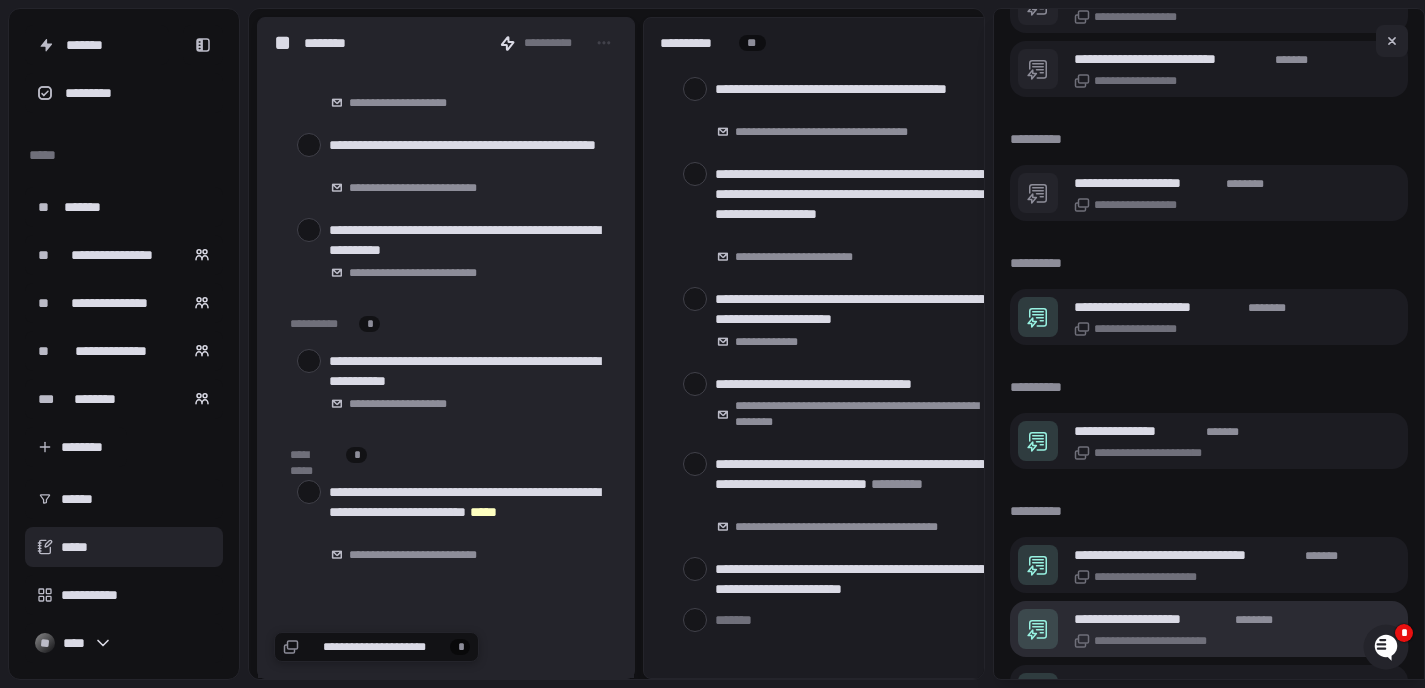 scroll, scrollTop: 2205, scrollLeft: 0, axis: vertical 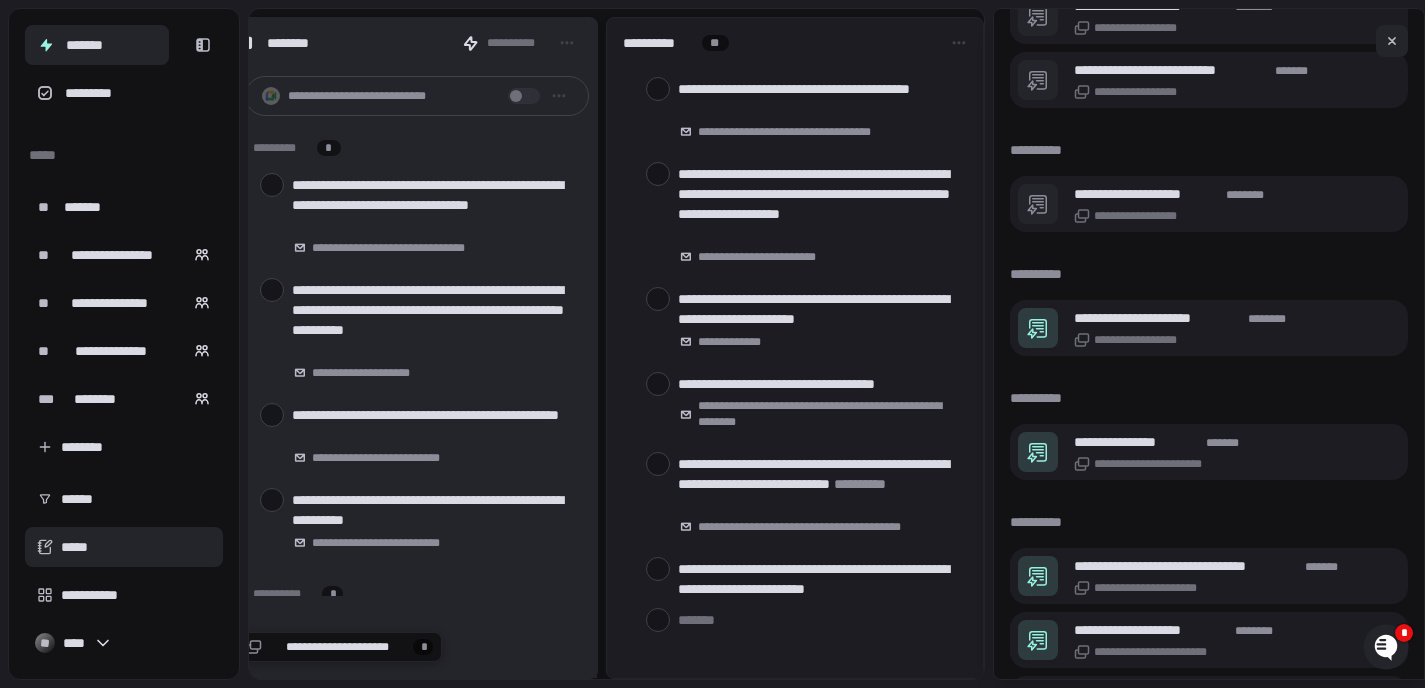 click on "*******" at bounding box center (97, 45) 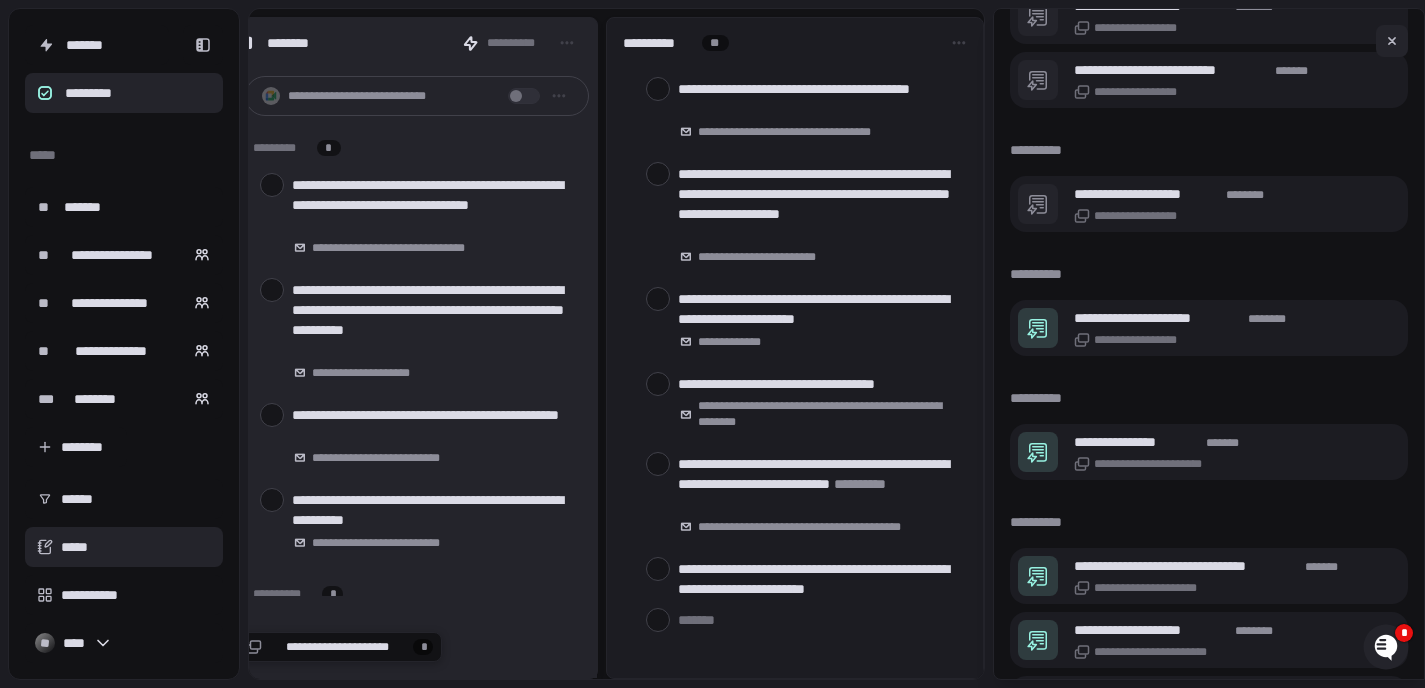 click on "*********" at bounding box center [124, 93] 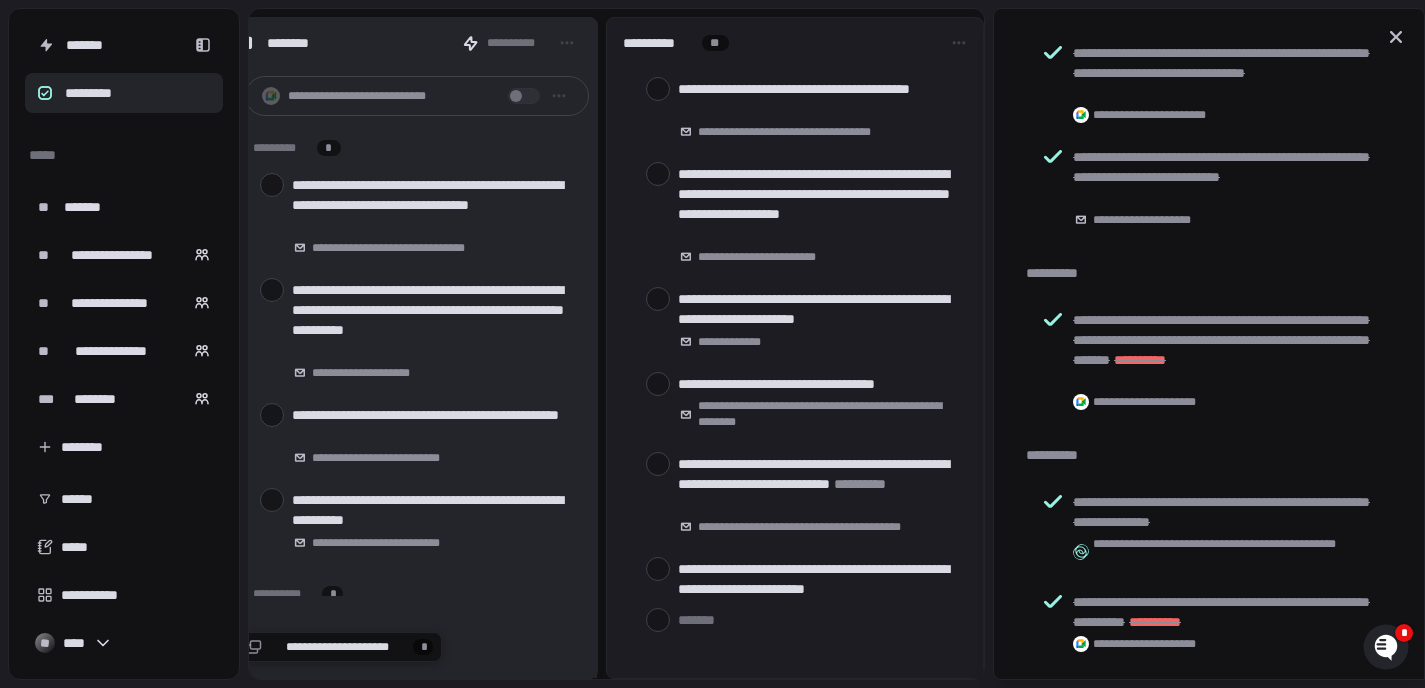 scroll, scrollTop: 414, scrollLeft: 0, axis: vertical 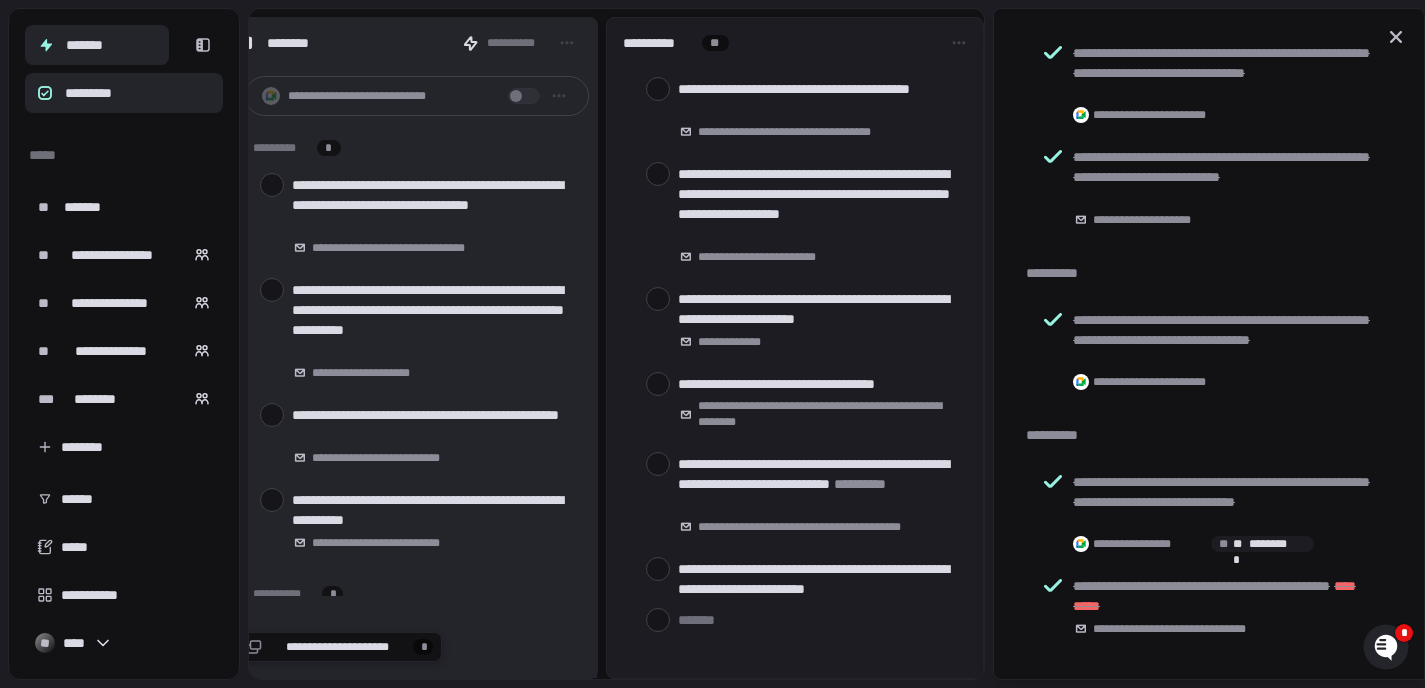 click on "*******" at bounding box center [97, 45] 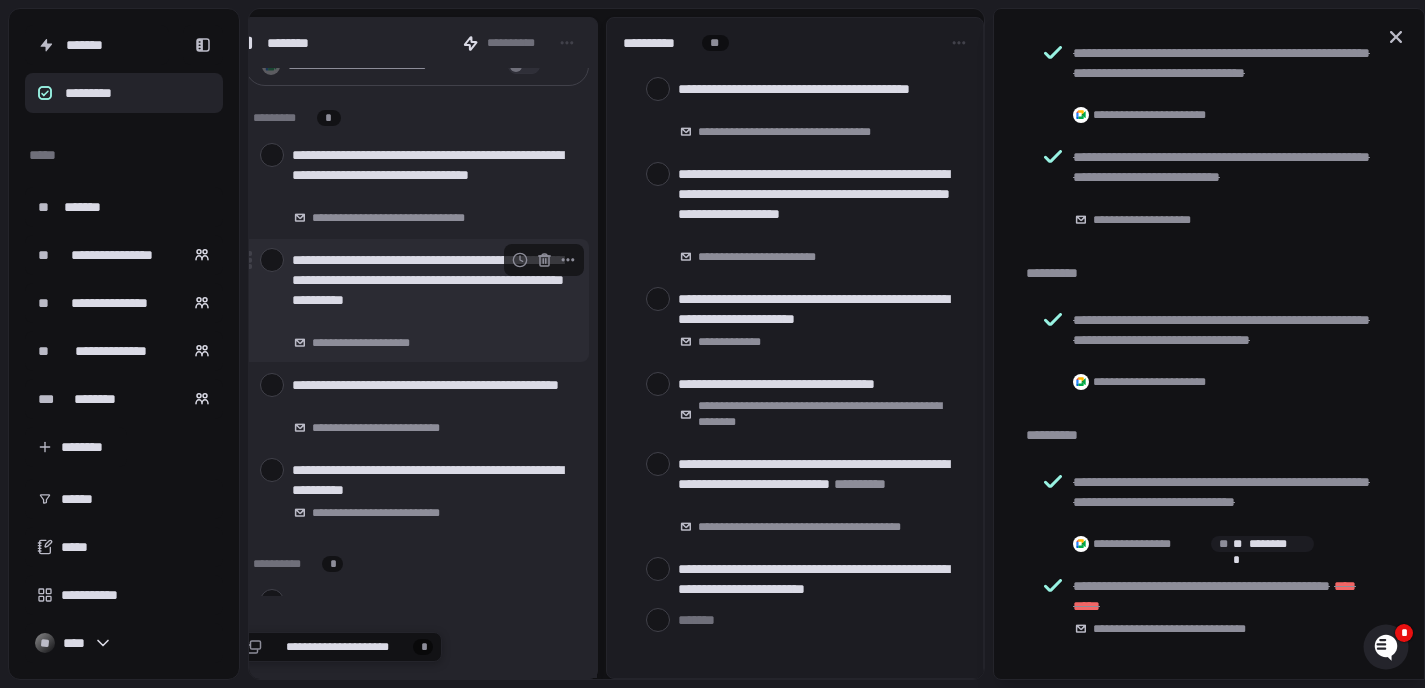 scroll, scrollTop: 38, scrollLeft: 0, axis: vertical 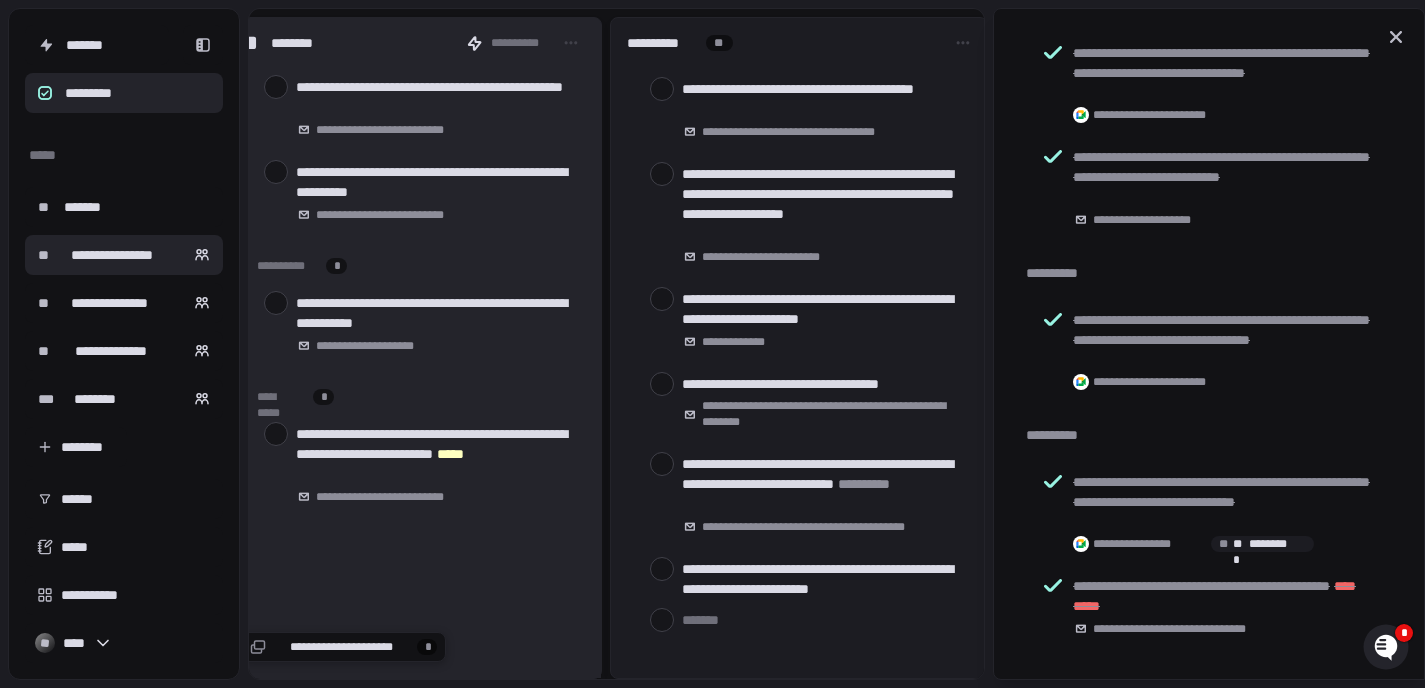 click on "**********" at bounding box center (112, 255) 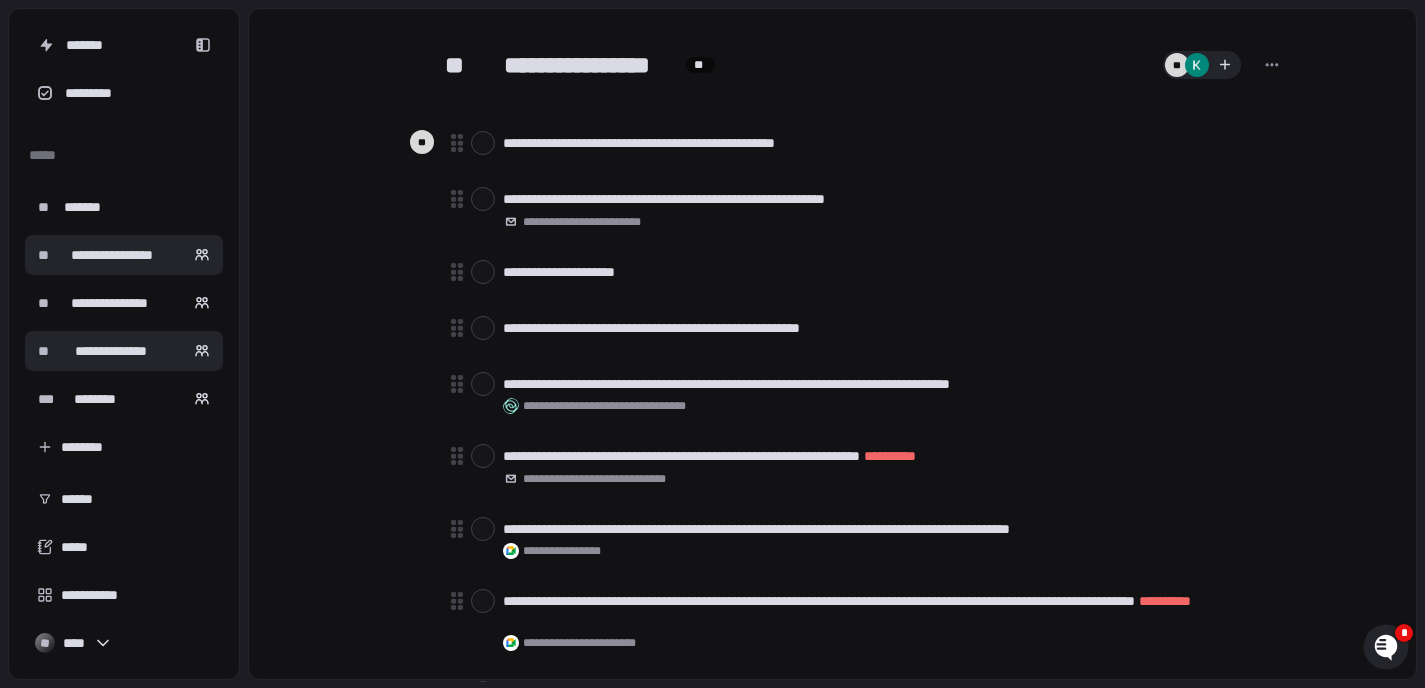 click on "**********" at bounding box center [111, 351] 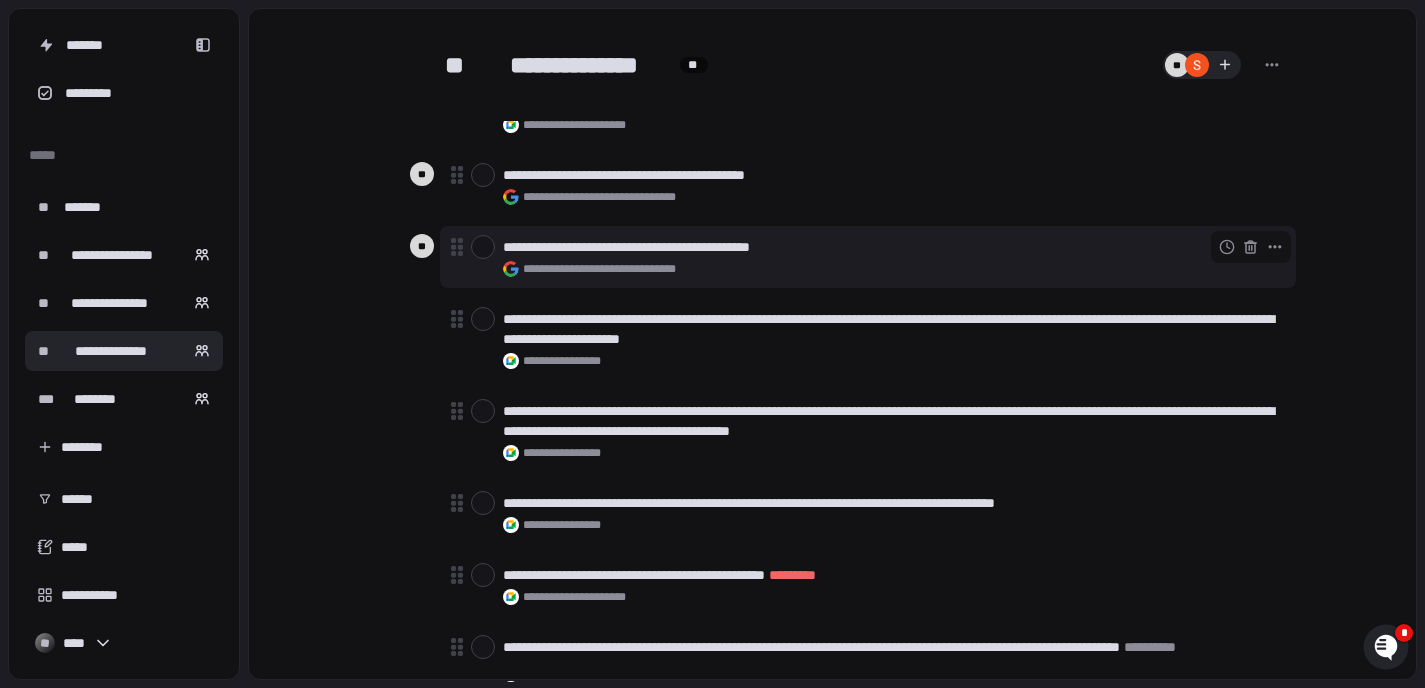 scroll, scrollTop: 57, scrollLeft: 0, axis: vertical 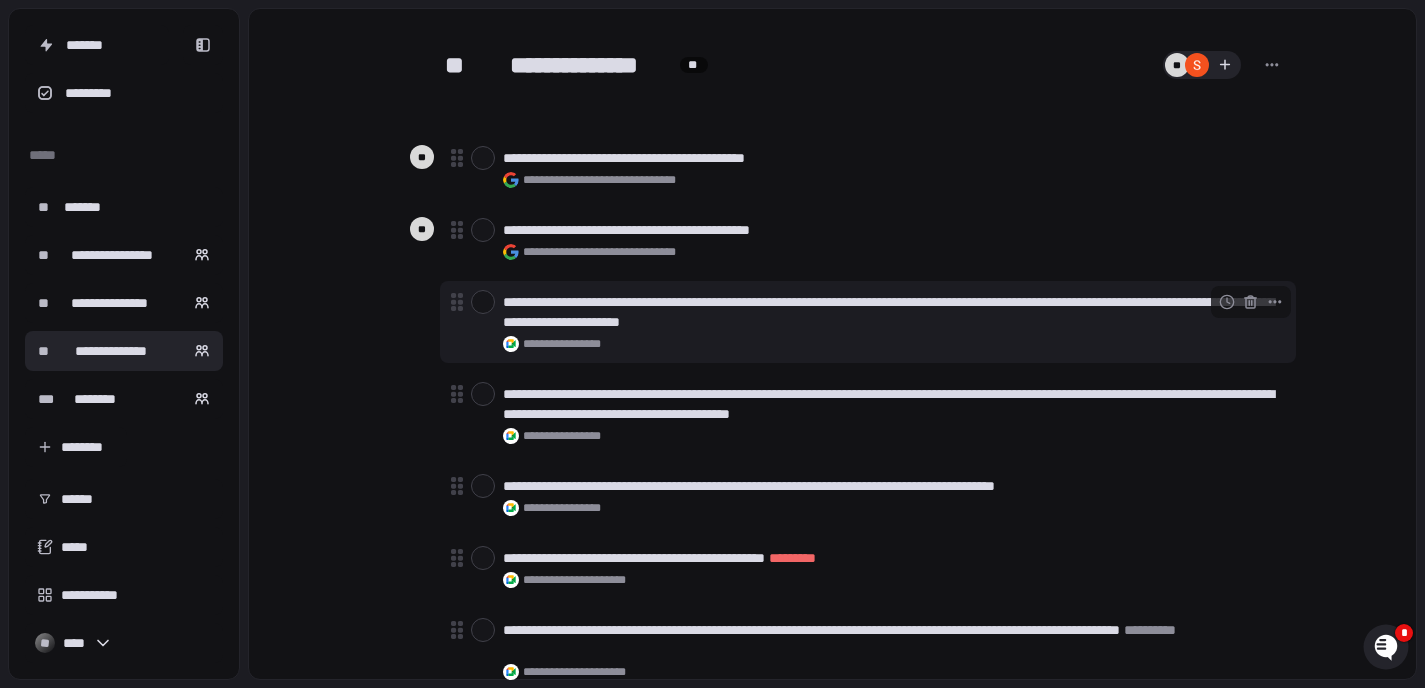 click on "**********" at bounding box center [891, 312] 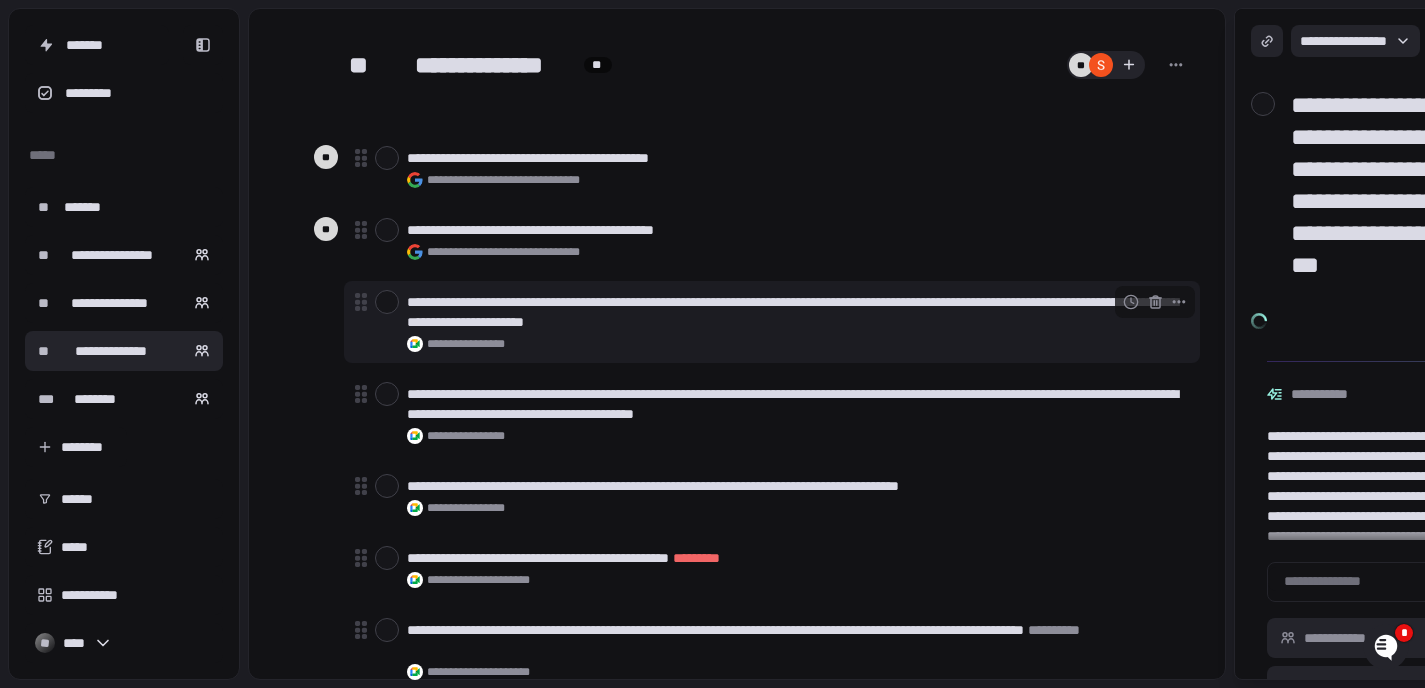 click on "**********" at bounding box center (795, 312) 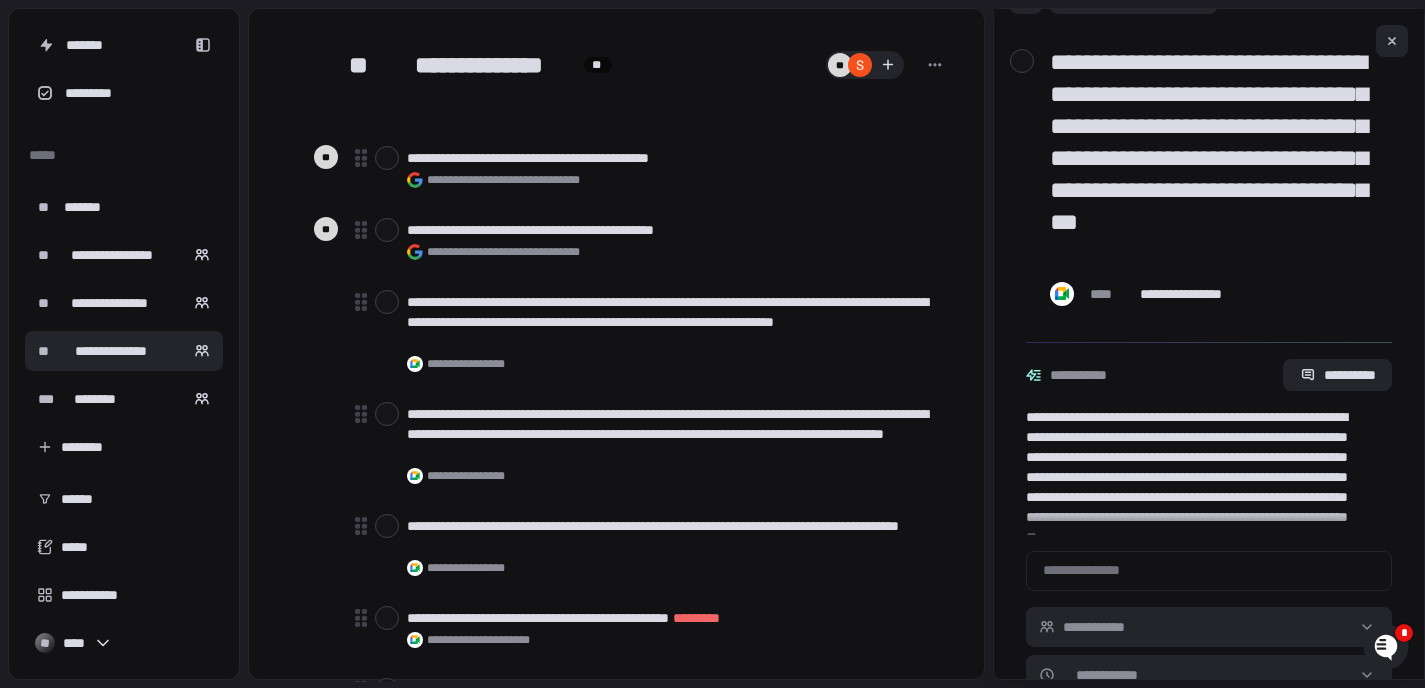 scroll, scrollTop: 128, scrollLeft: 0, axis: vertical 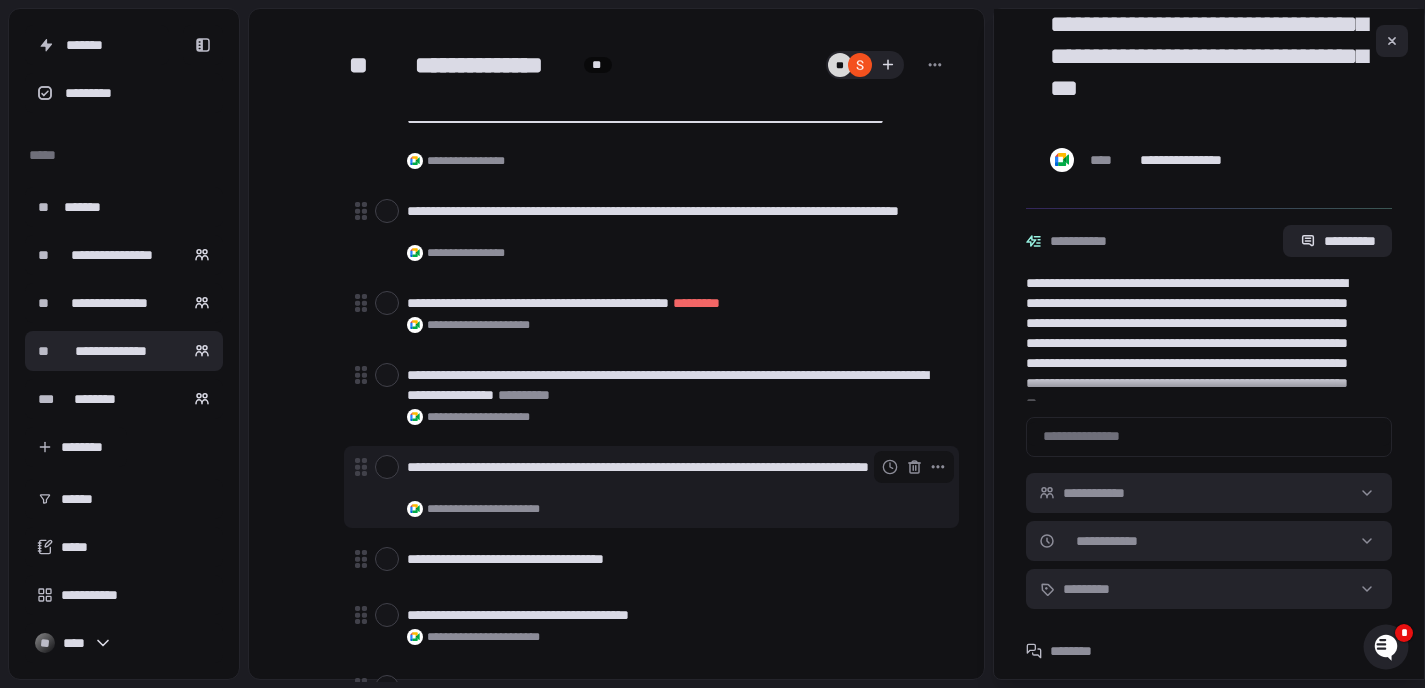 click on "**********" at bounding box center (678, 487) 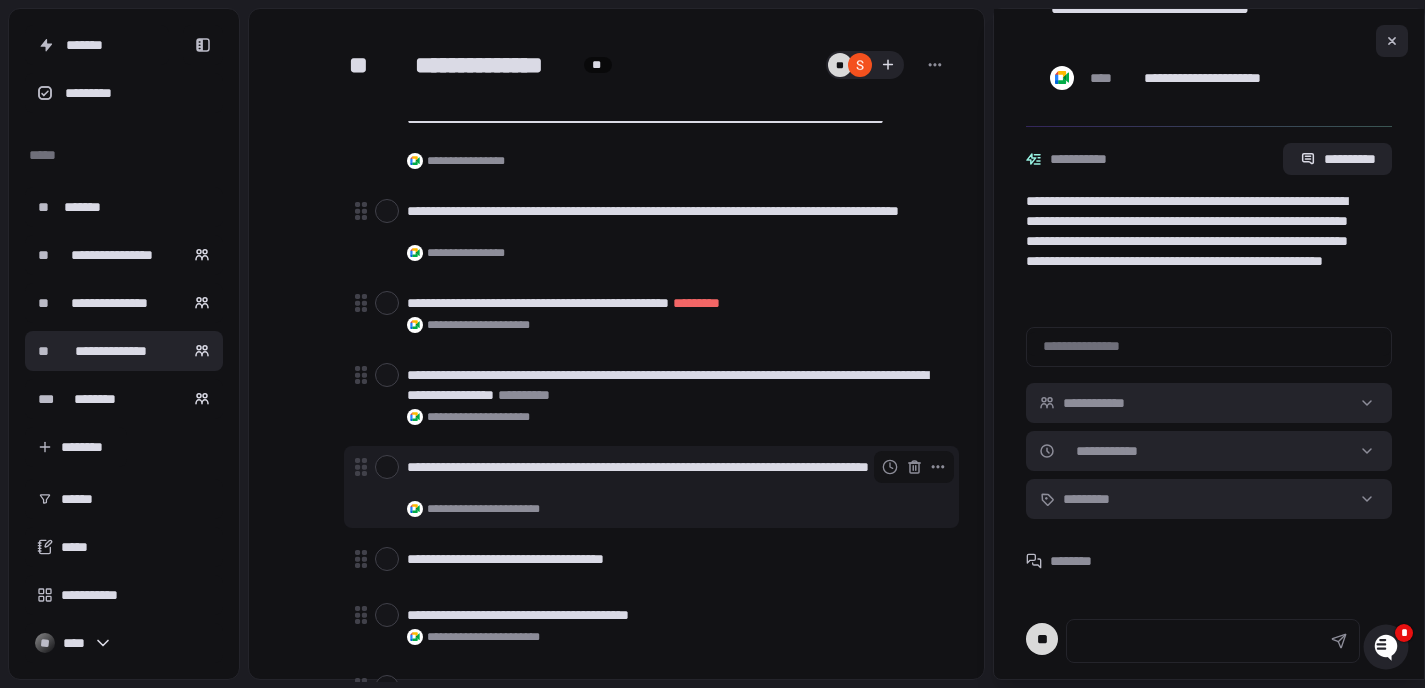 scroll, scrollTop: 163, scrollLeft: 0, axis: vertical 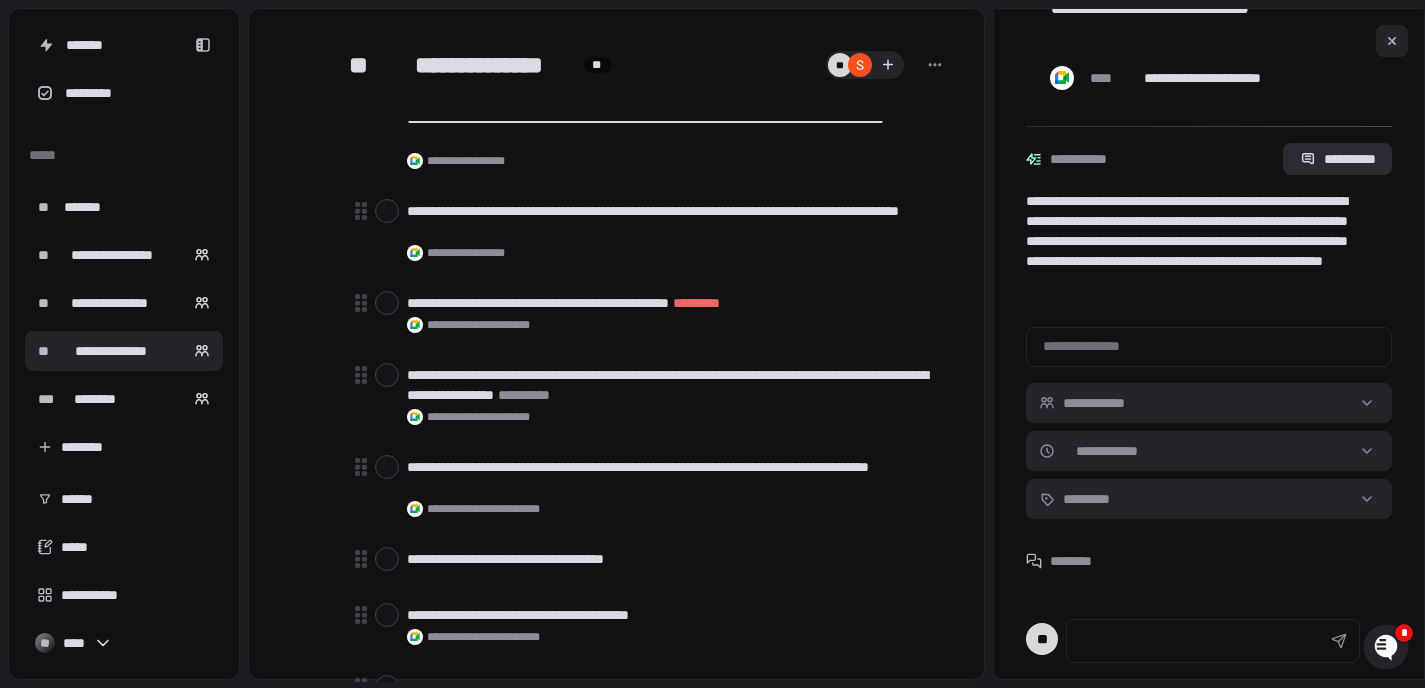 click on "**********" at bounding box center [1337, 159] 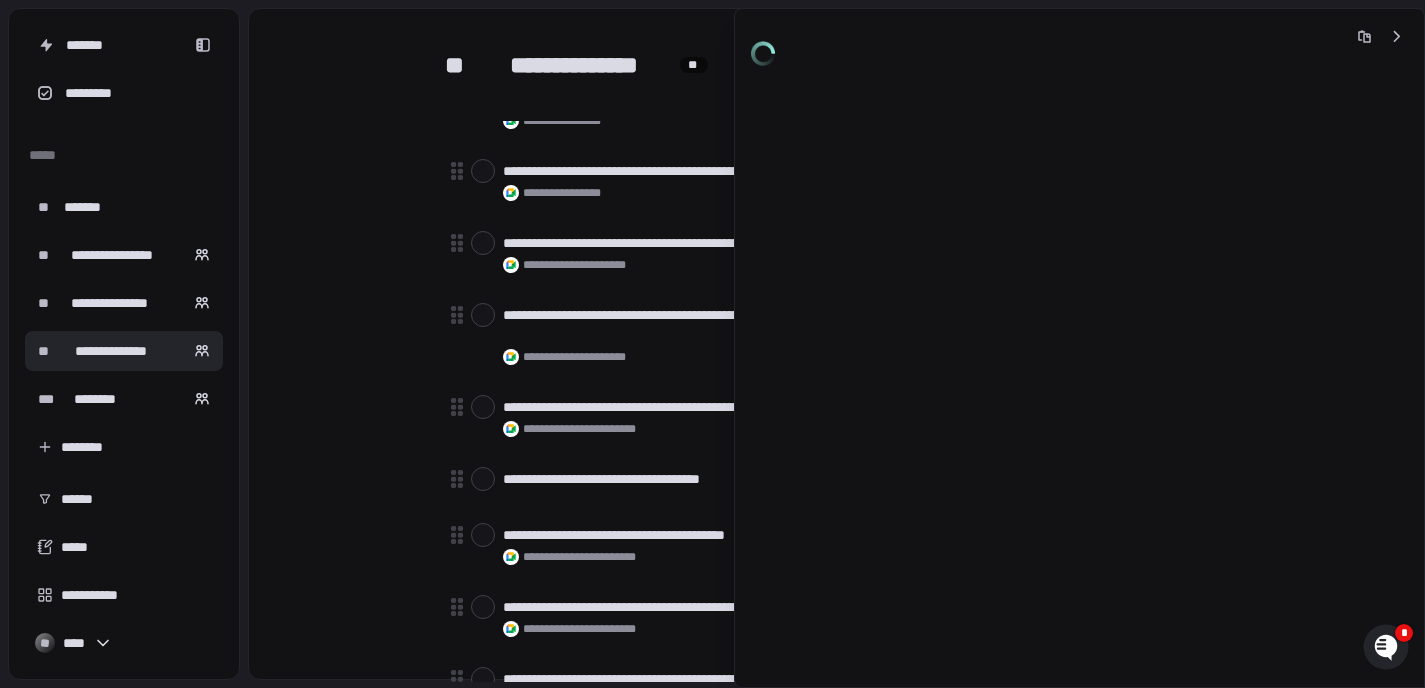 scroll, scrollTop: 0, scrollLeft: 0, axis: both 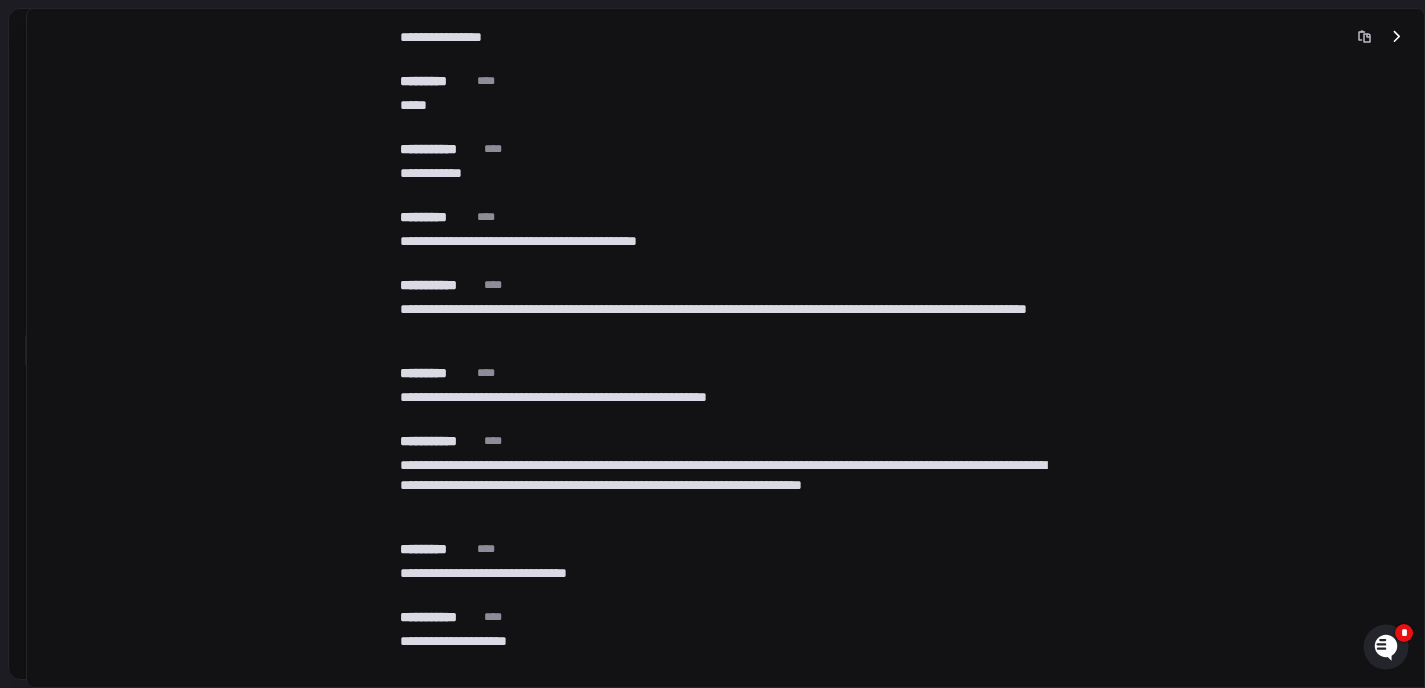 click at bounding box center [1396, 37] 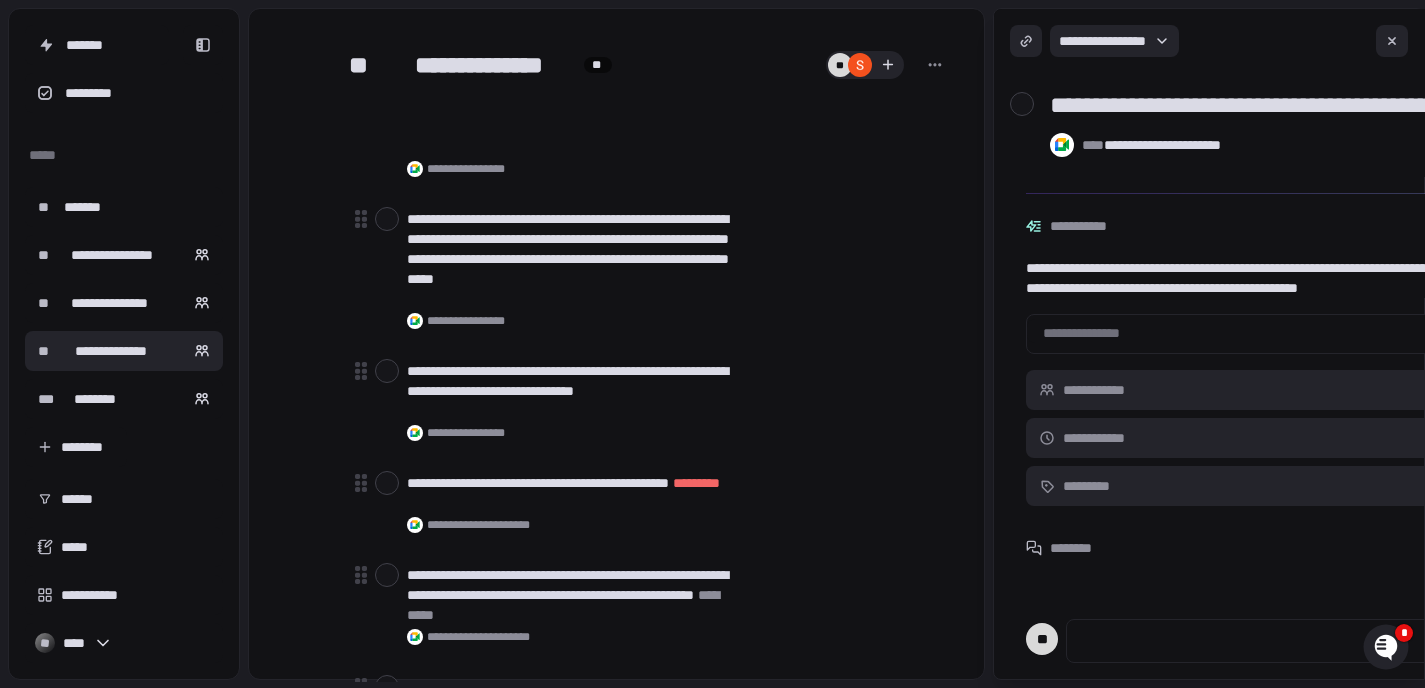 scroll, scrollTop: 0, scrollLeft: 0, axis: both 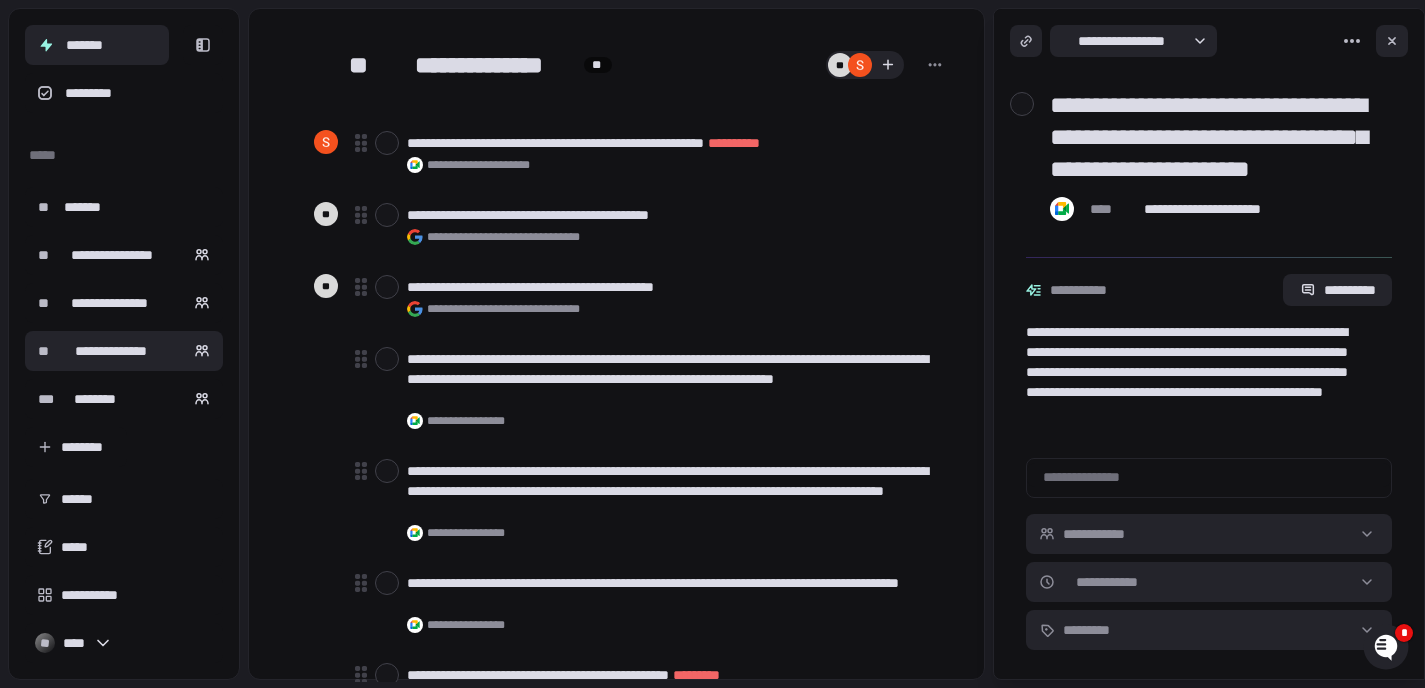 click on "*******" at bounding box center (97, 45) 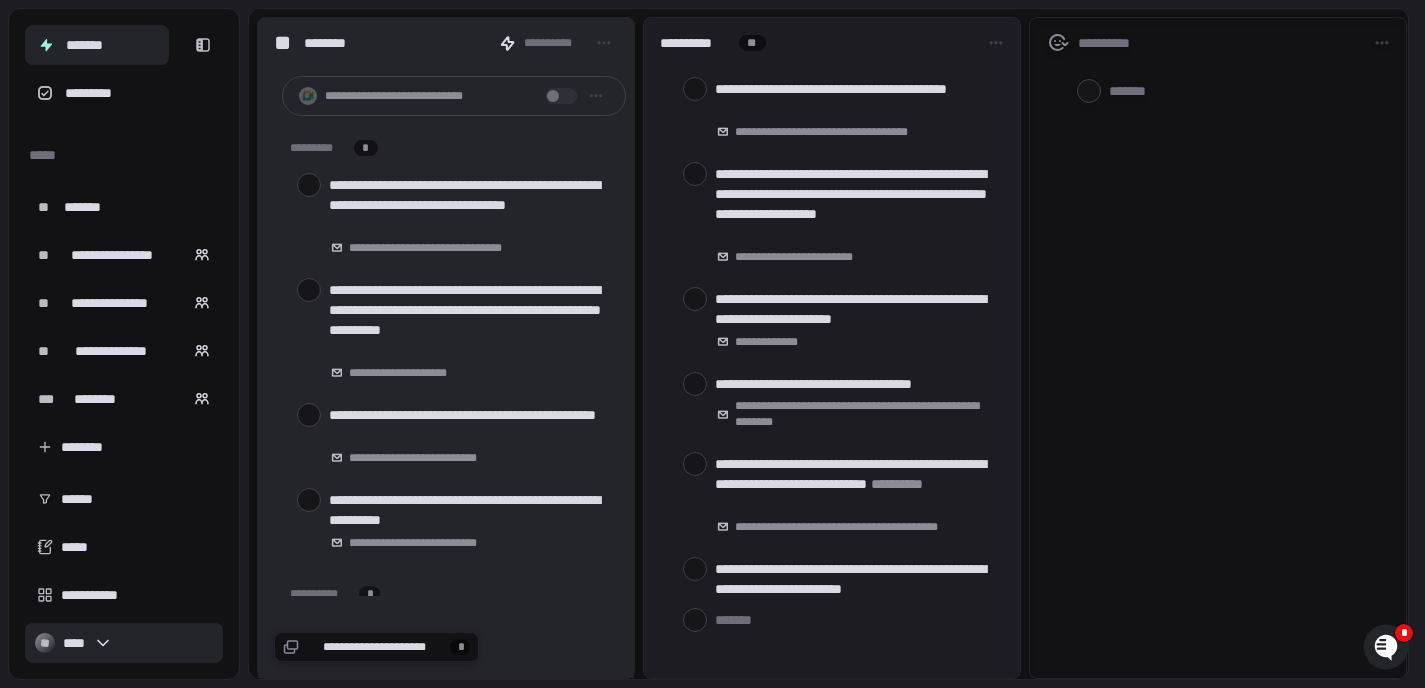 click on "** ****" at bounding box center [124, 643] 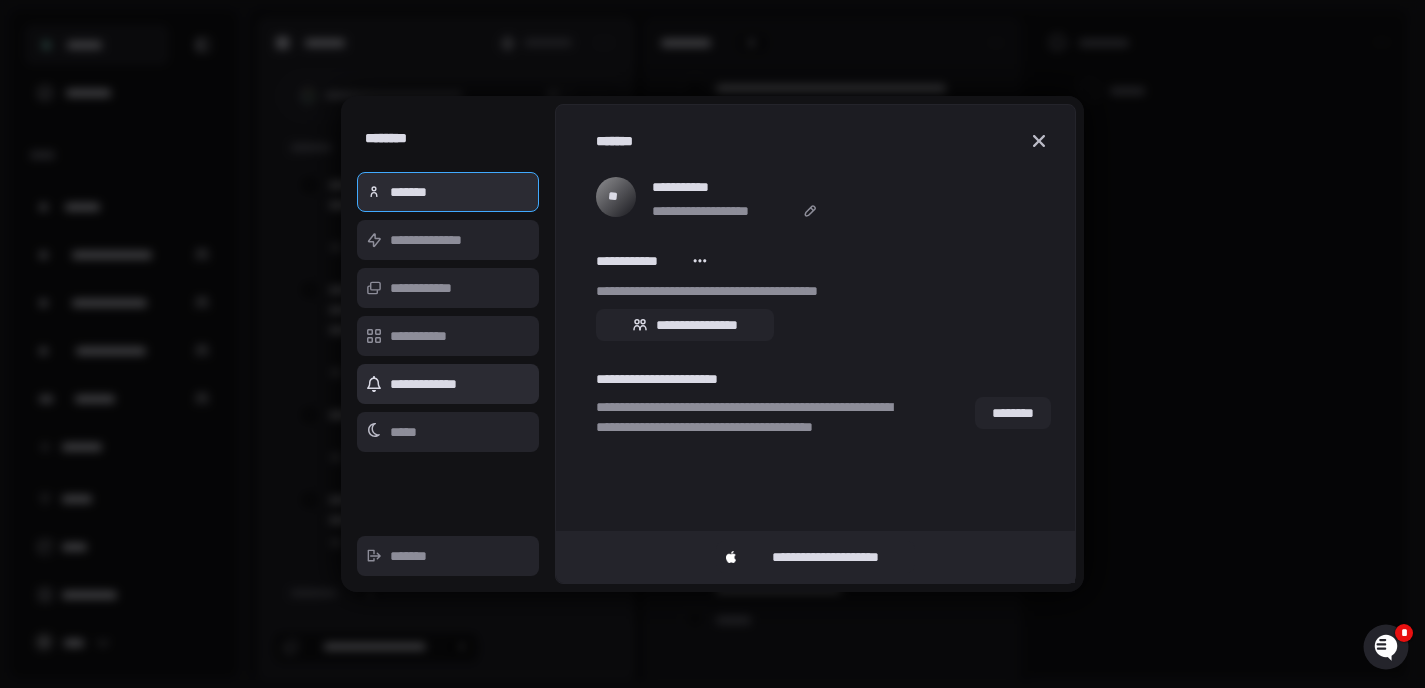 click on "**********" at bounding box center [448, 384] 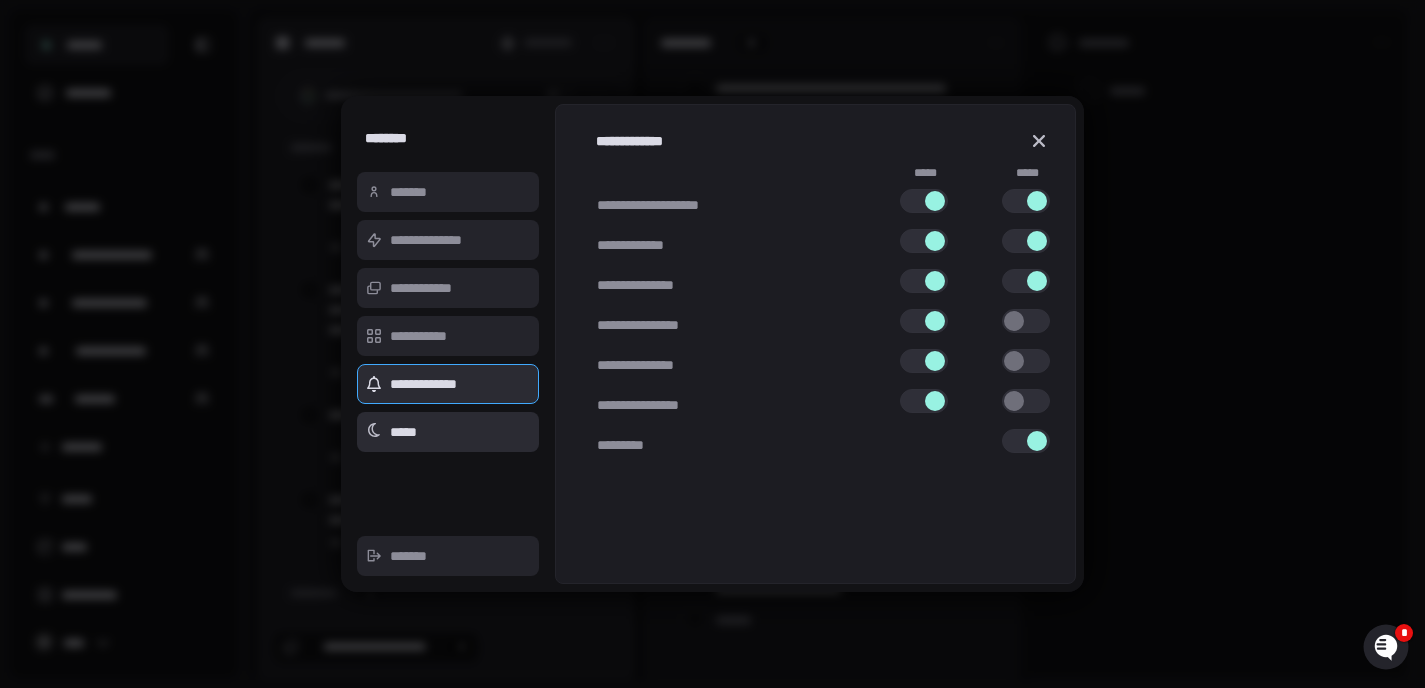 click on "*****" at bounding box center [448, 432] 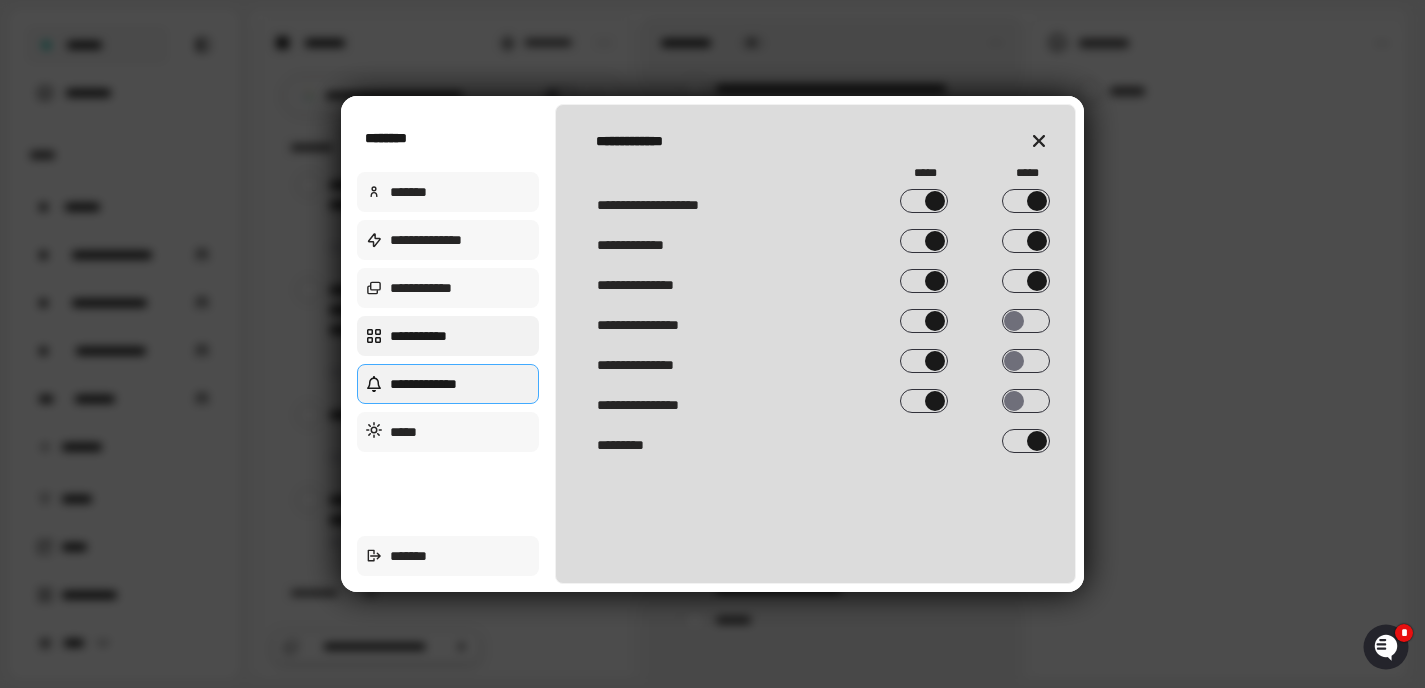 click on "**********" at bounding box center [448, 336] 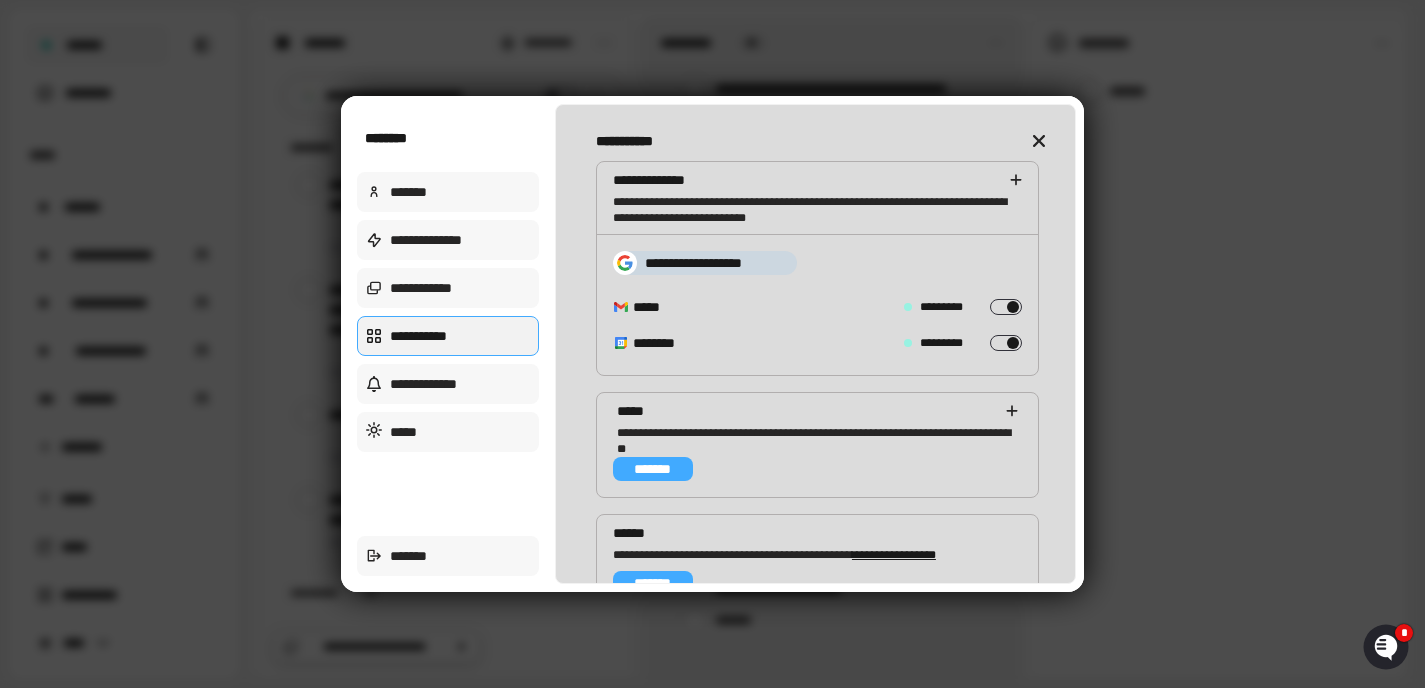 scroll, scrollTop: 29, scrollLeft: 0, axis: vertical 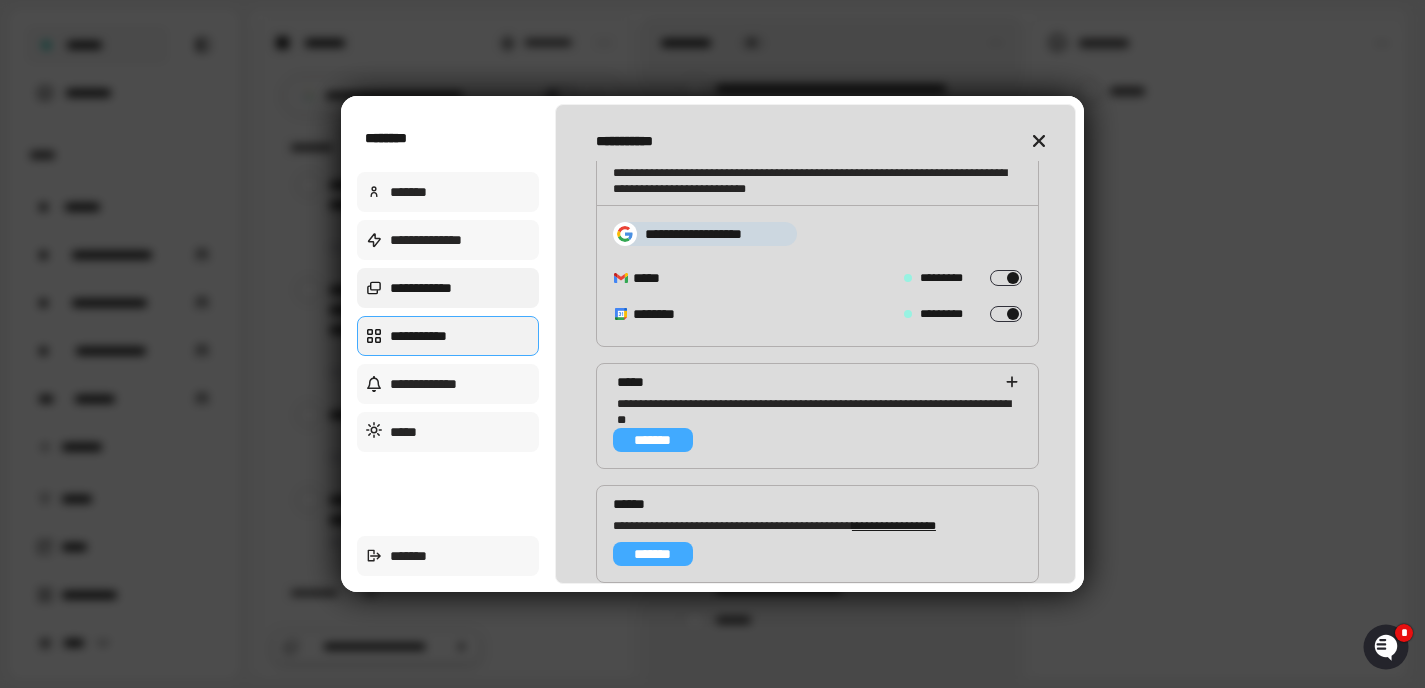 click on "**********" at bounding box center (448, 288) 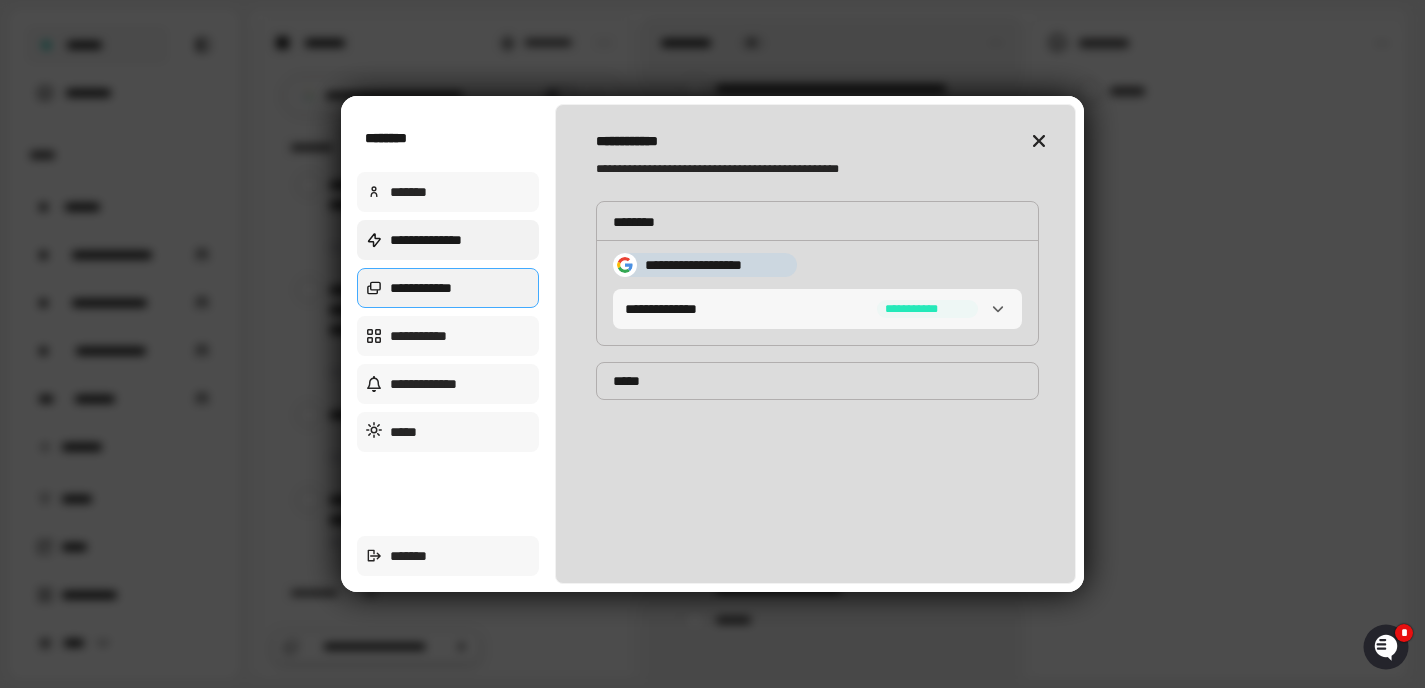 click on "**********" at bounding box center (448, 240) 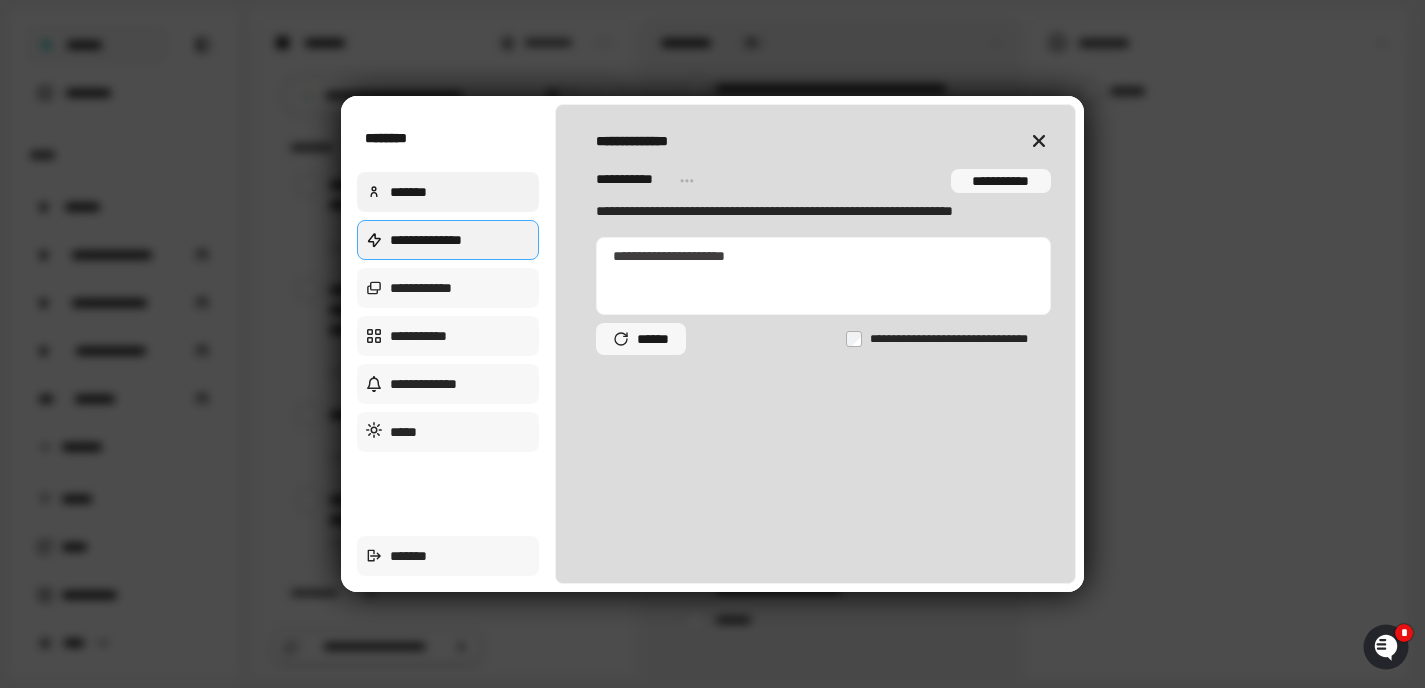 click on "*******" at bounding box center (448, 192) 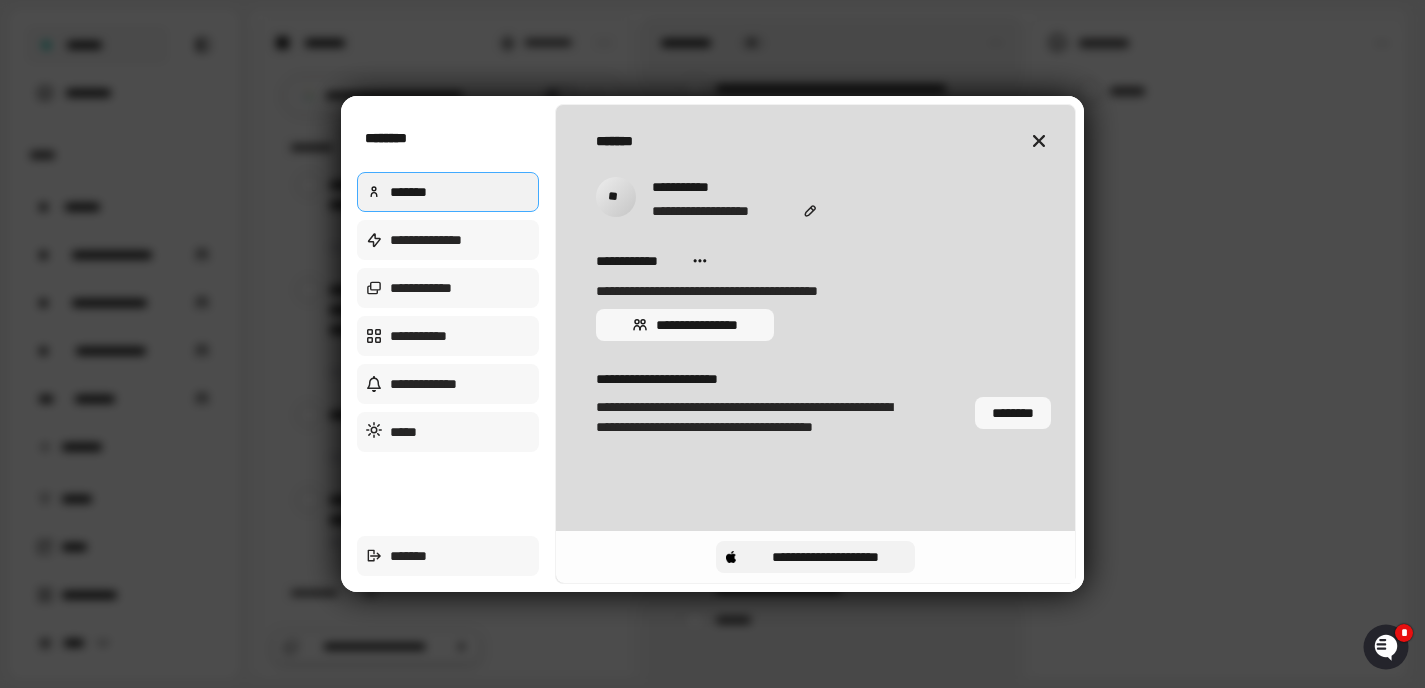 click on "**********" at bounding box center (825, 557) 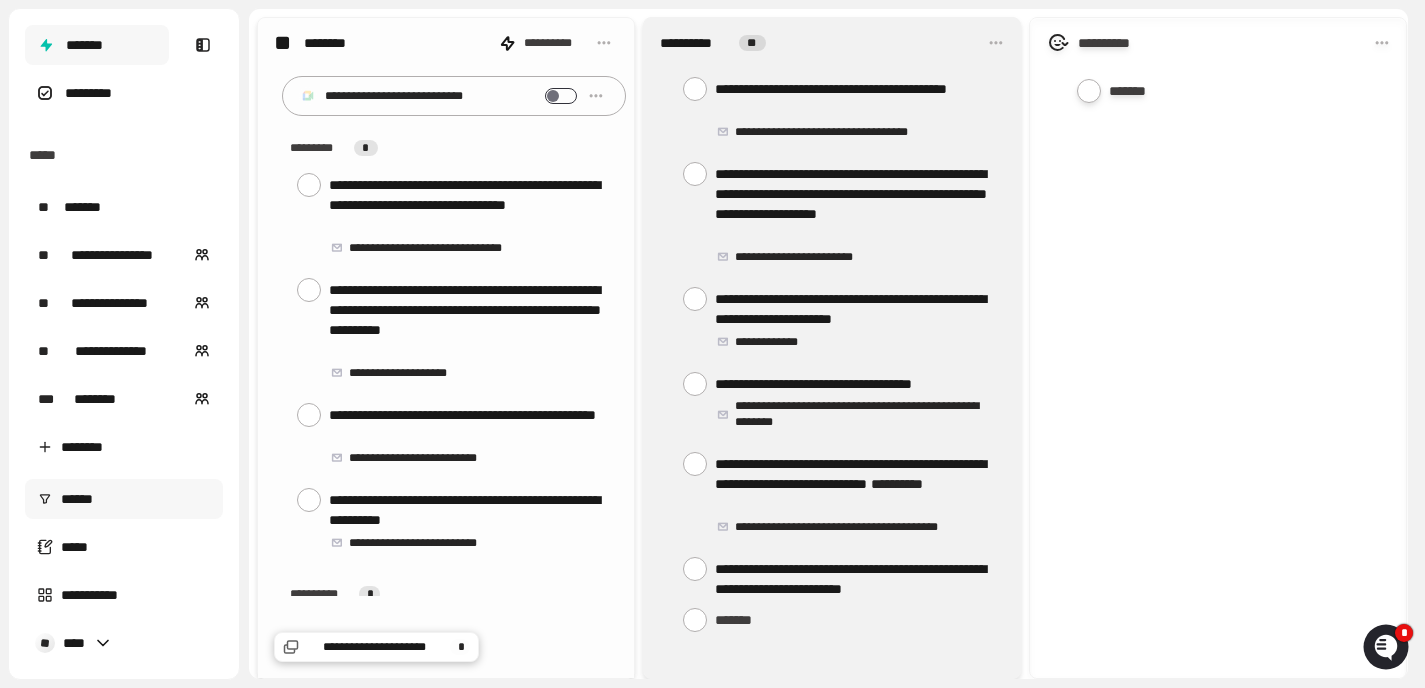 click on "******" at bounding box center (124, 499) 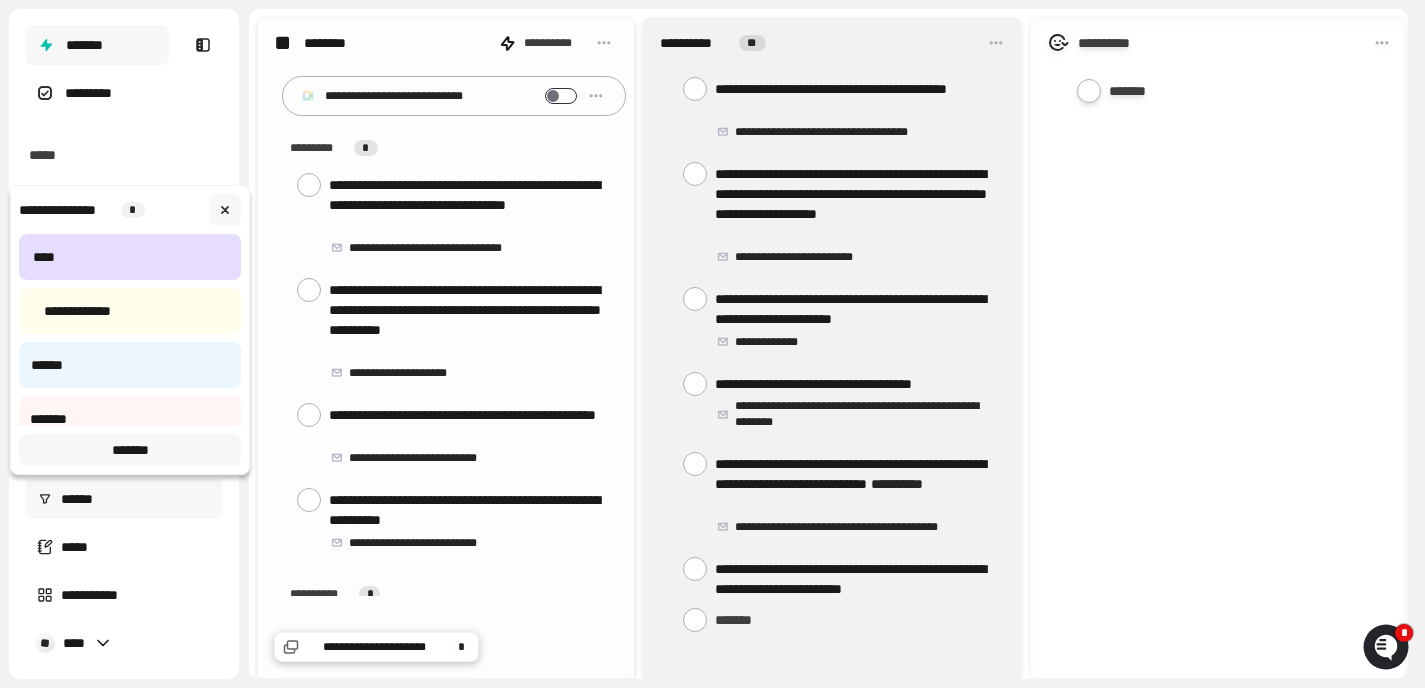 click at bounding box center (712, 344) 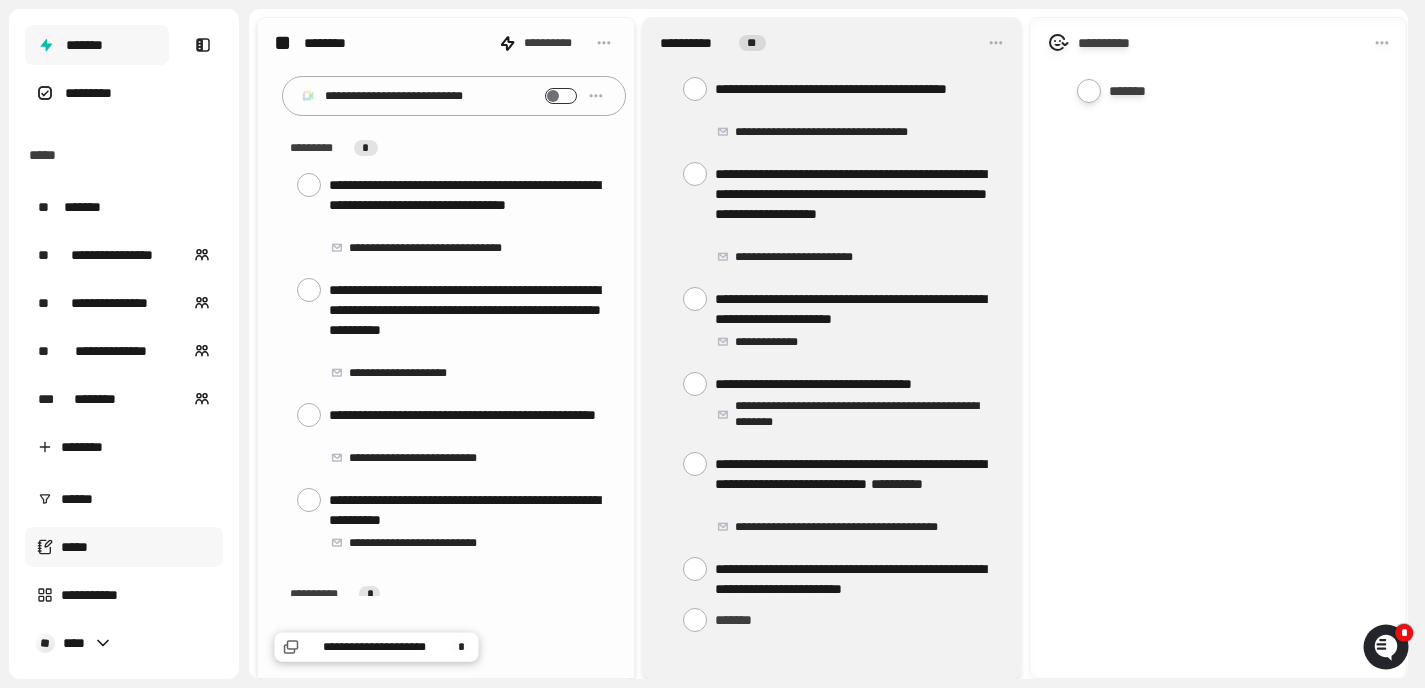 click on "*****" at bounding box center (124, 547) 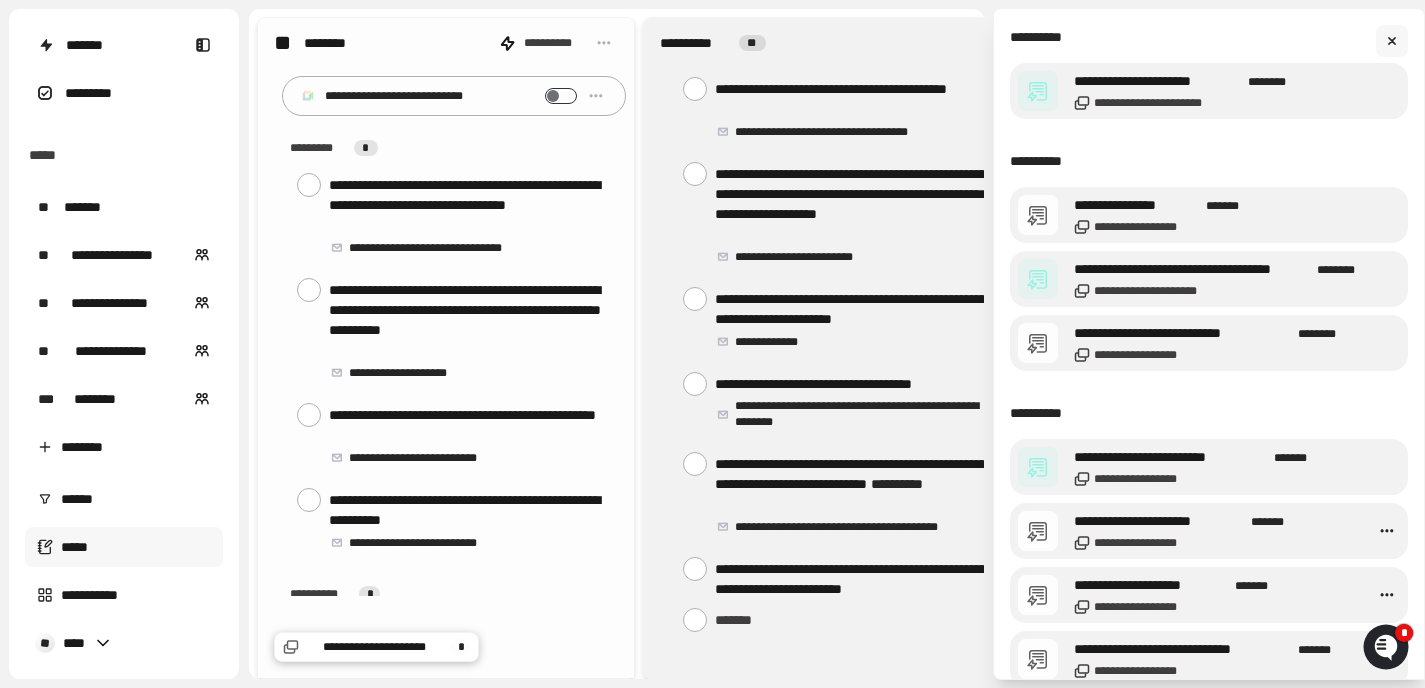 scroll, scrollTop: 0, scrollLeft: 0, axis: both 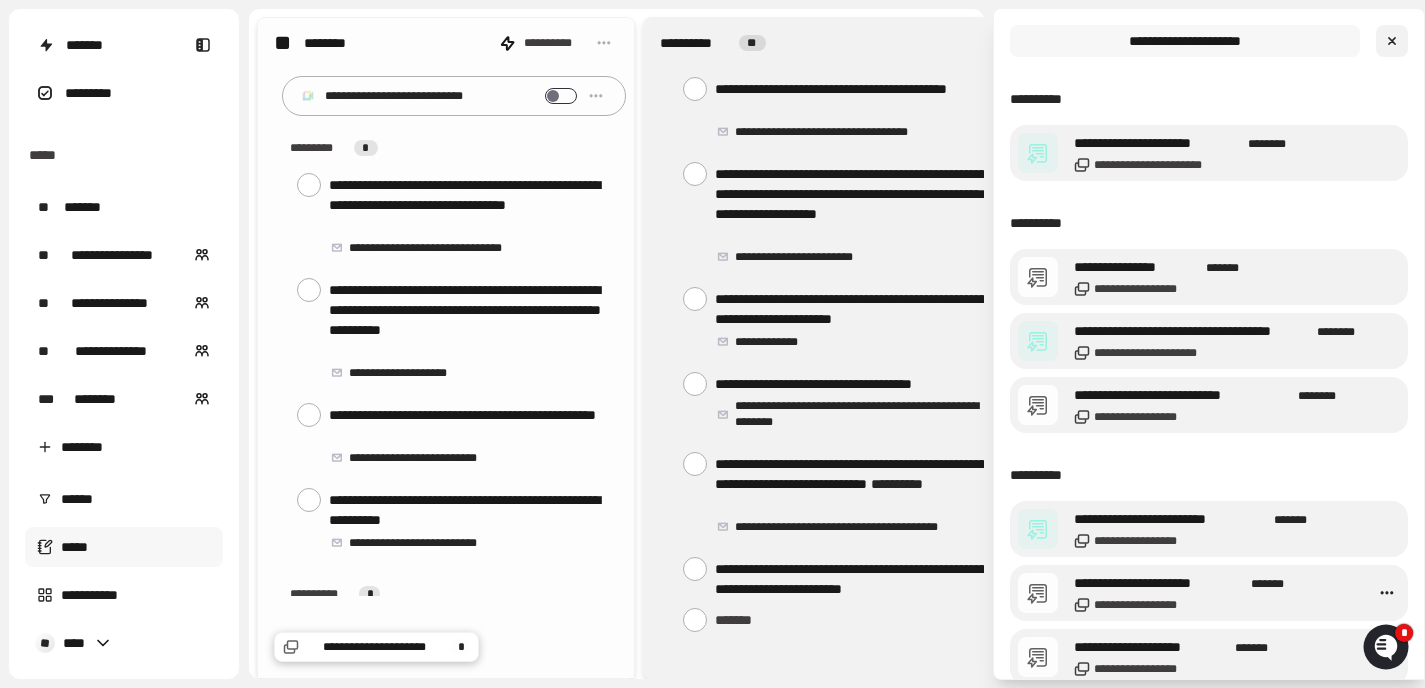 click at bounding box center (1392, 41) 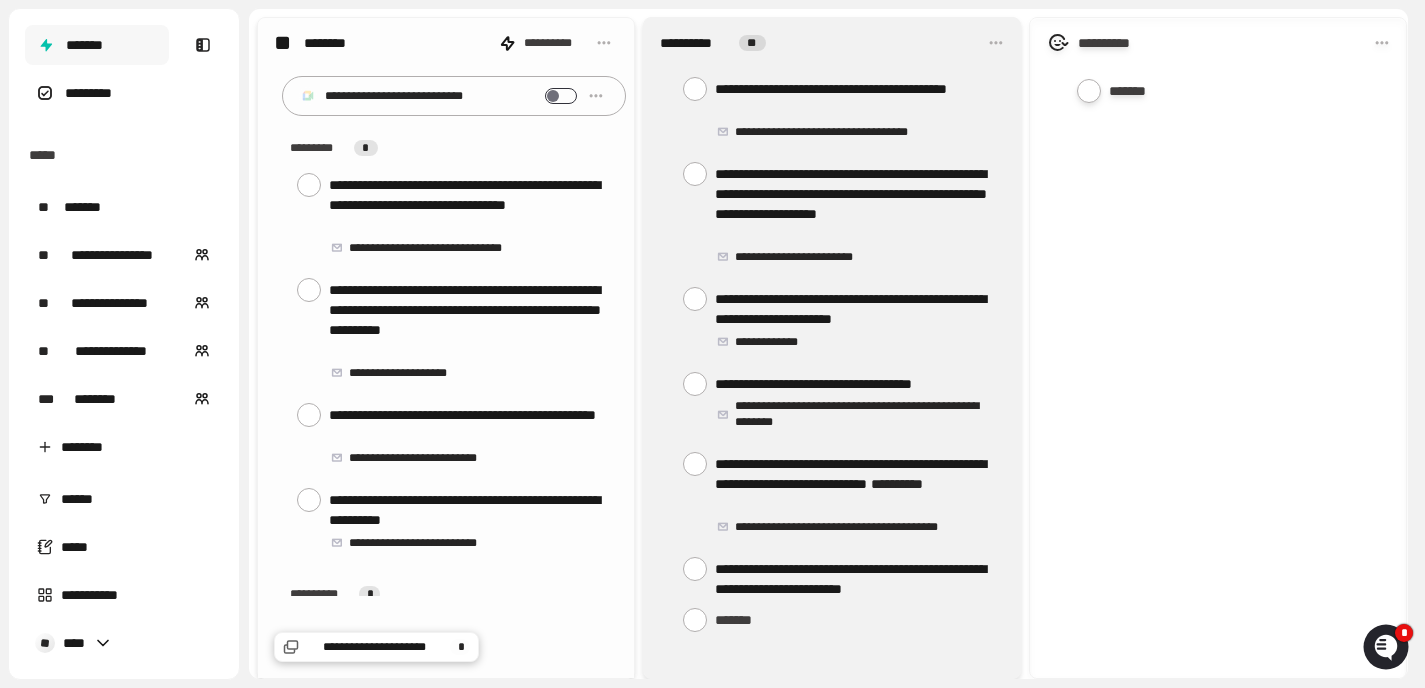 click on "*******" at bounding box center (97, 45) 